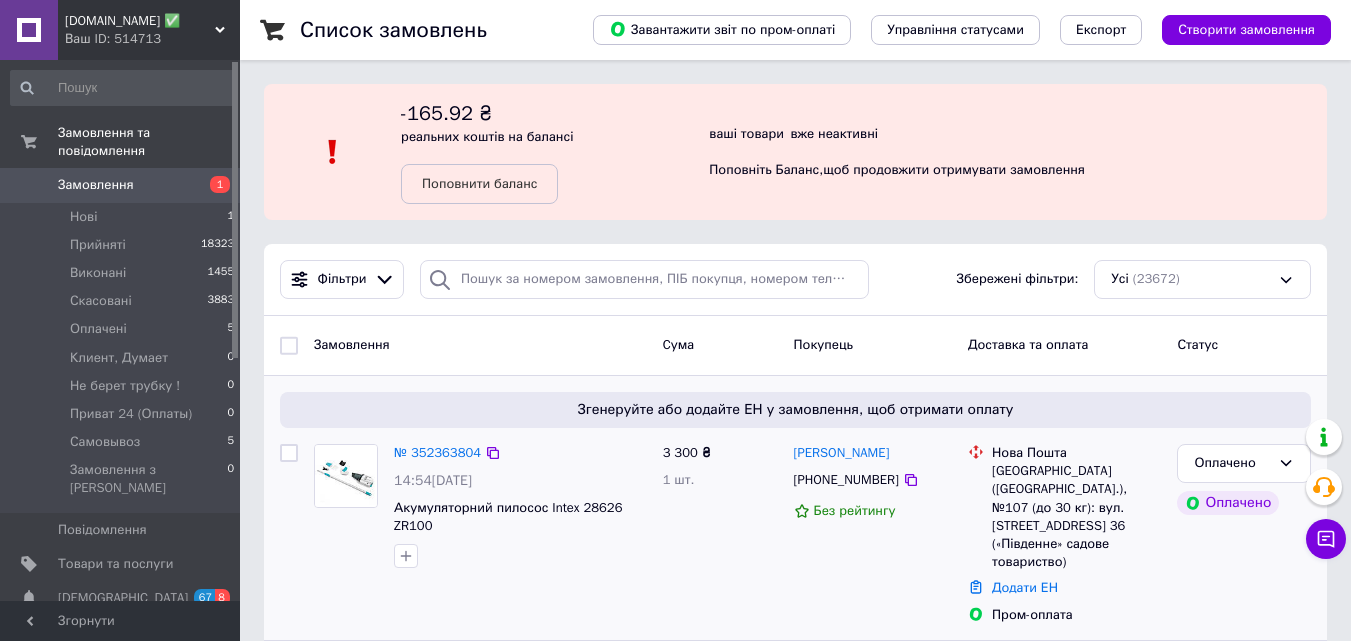 scroll, scrollTop: 100, scrollLeft: 0, axis: vertical 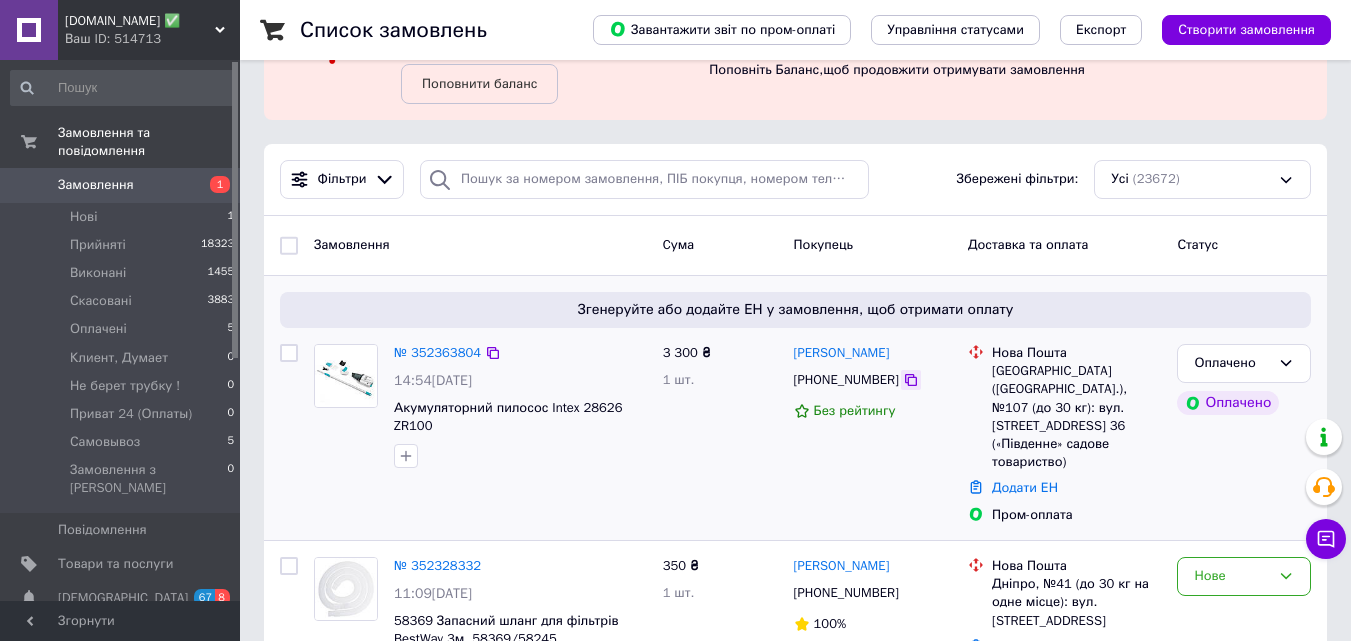 click 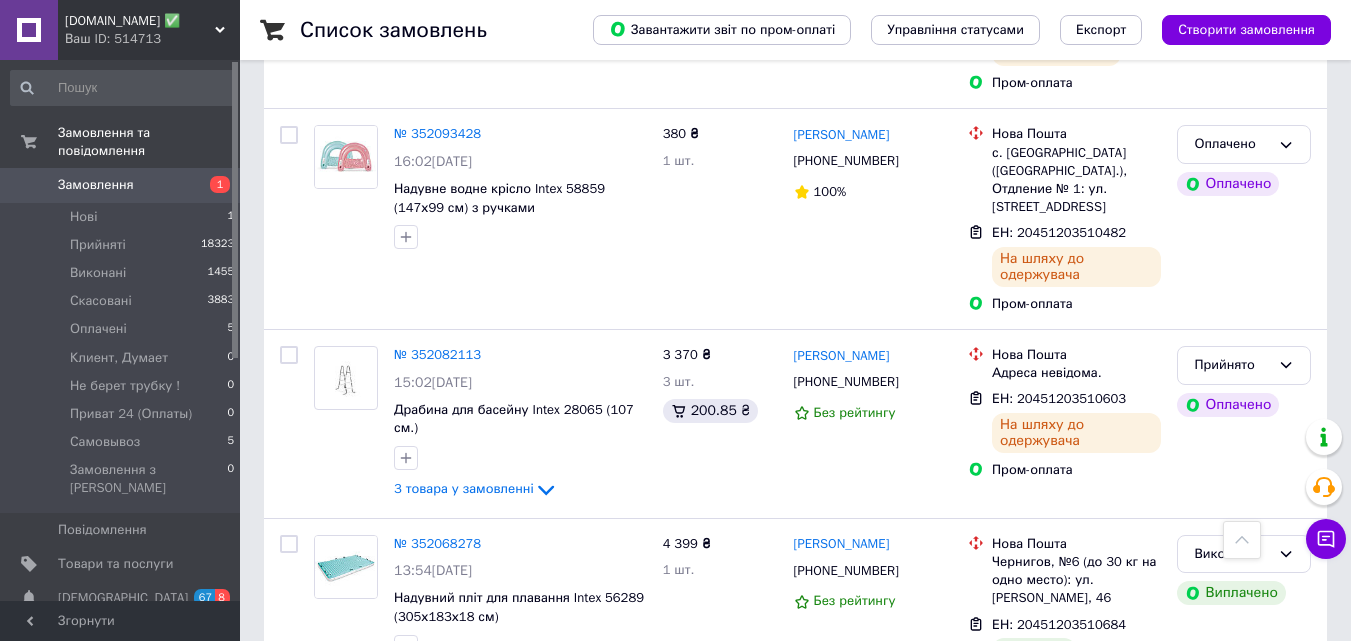 scroll, scrollTop: 2100, scrollLeft: 0, axis: vertical 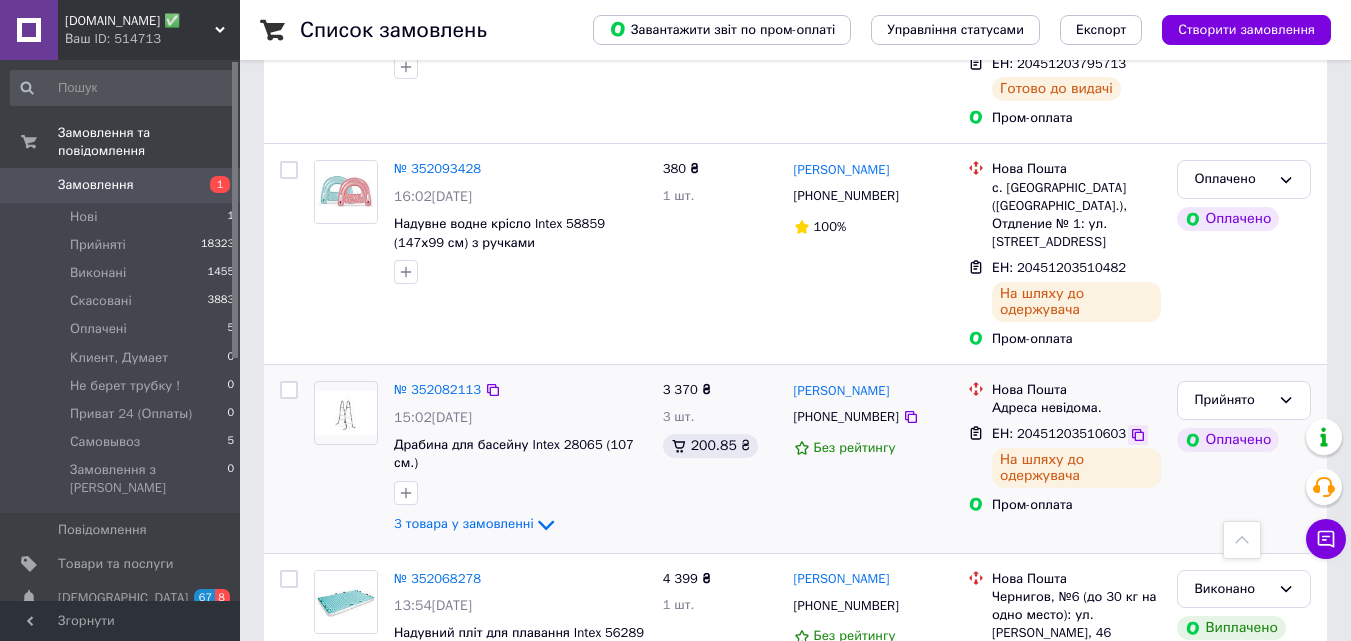 click 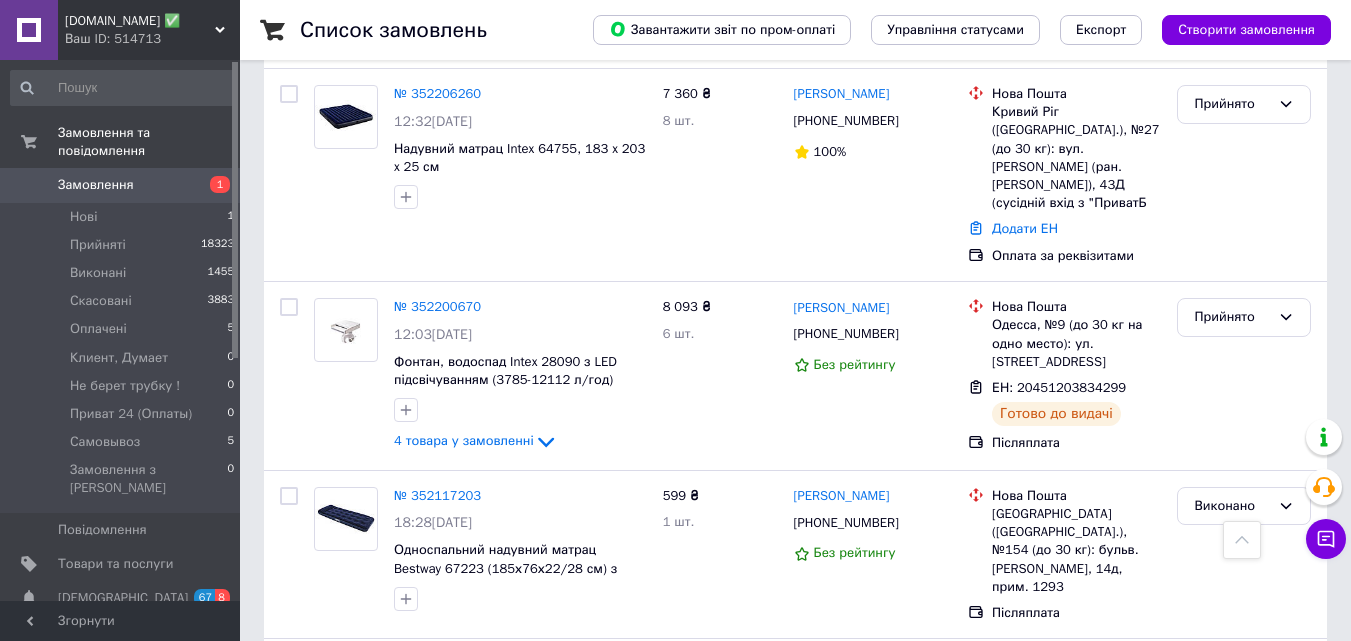 scroll, scrollTop: 1200, scrollLeft: 0, axis: vertical 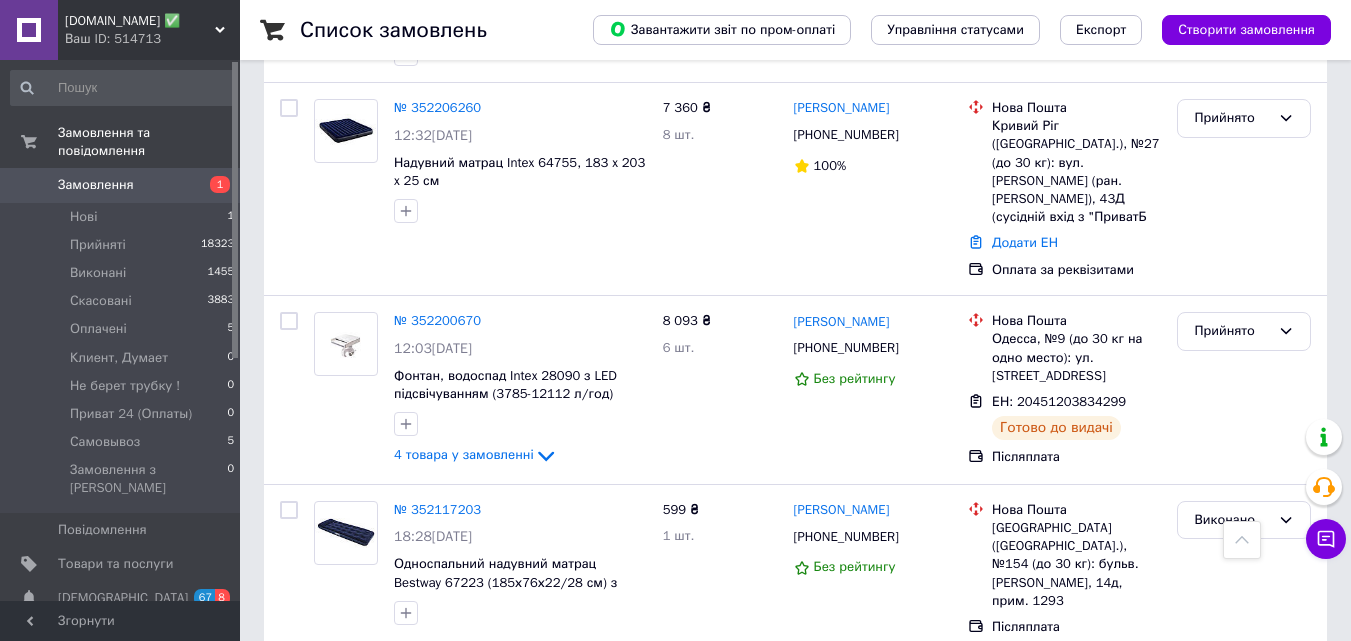 click on "[DOMAIN_NAME] ✅" at bounding box center (140, 21) 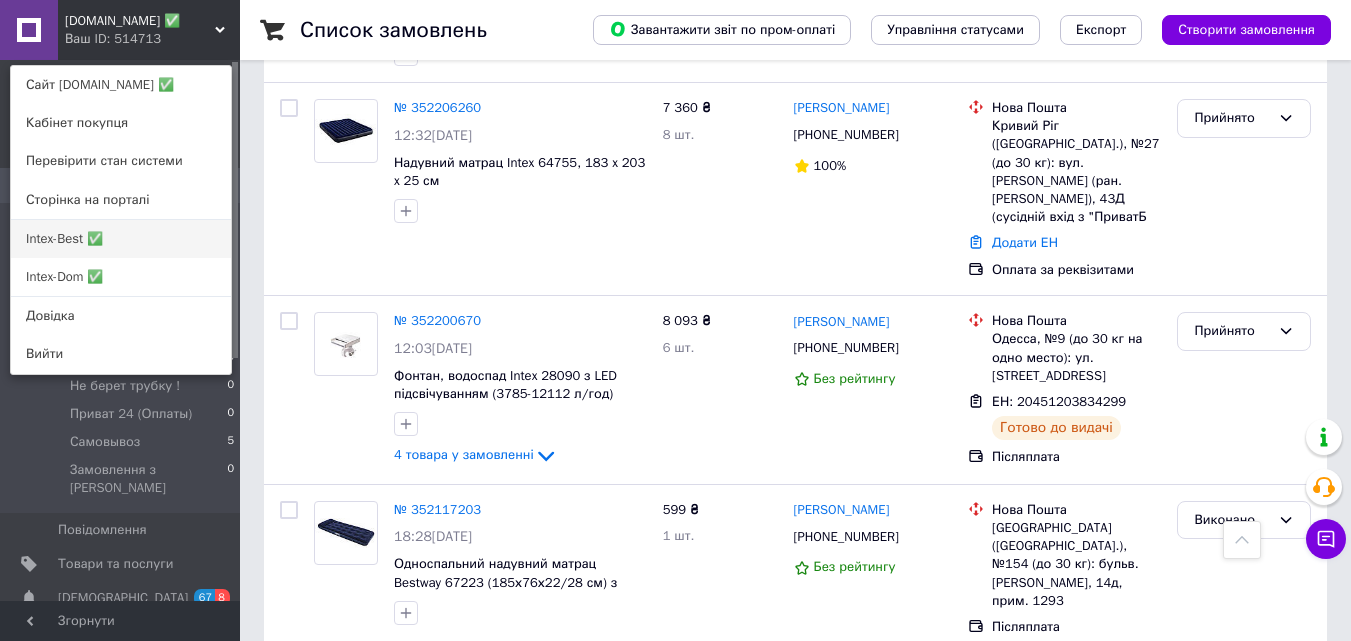 click on "Intex-Best  ✅" at bounding box center (121, 239) 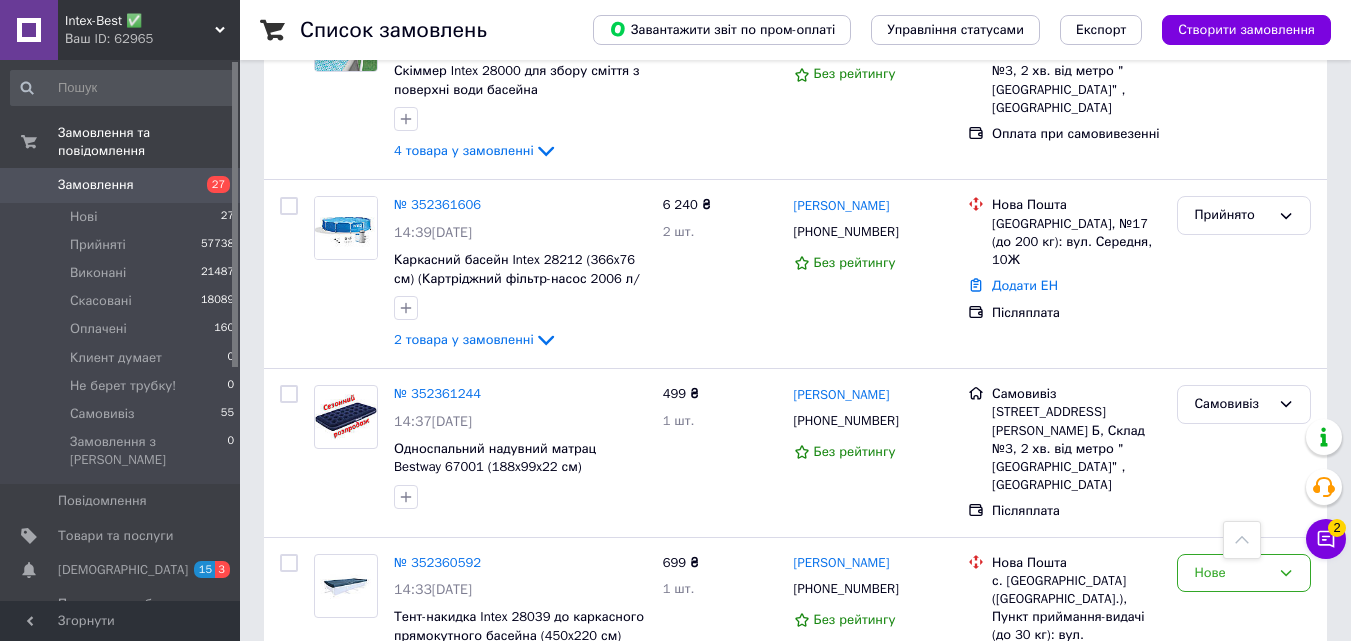 scroll, scrollTop: 2100, scrollLeft: 0, axis: vertical 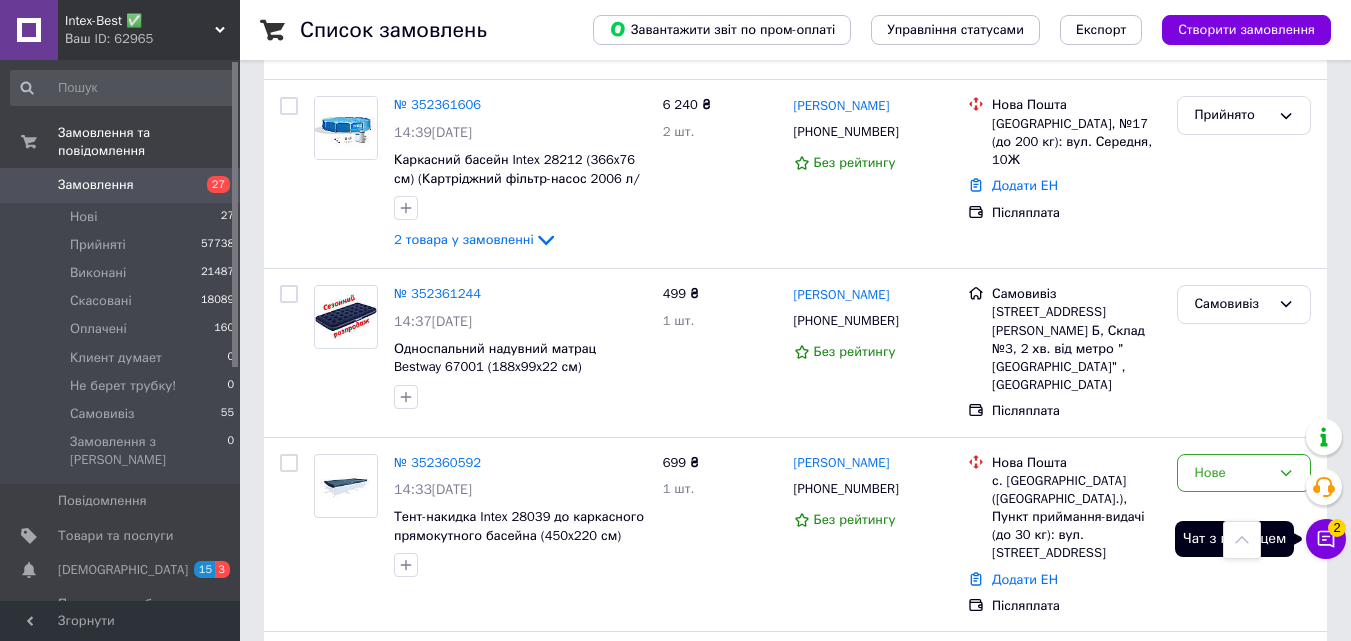 click 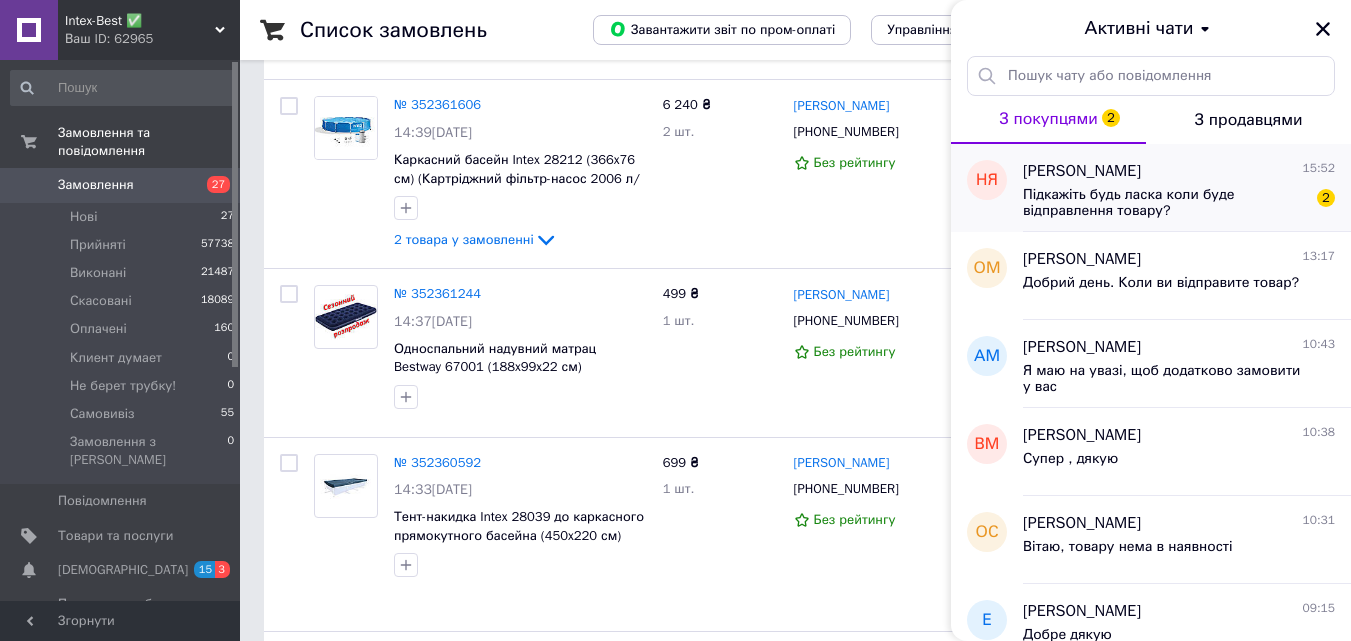 click on "Підкажіть будь ласка коли буде відправлення товару?" at bounding box center [1165, 203] 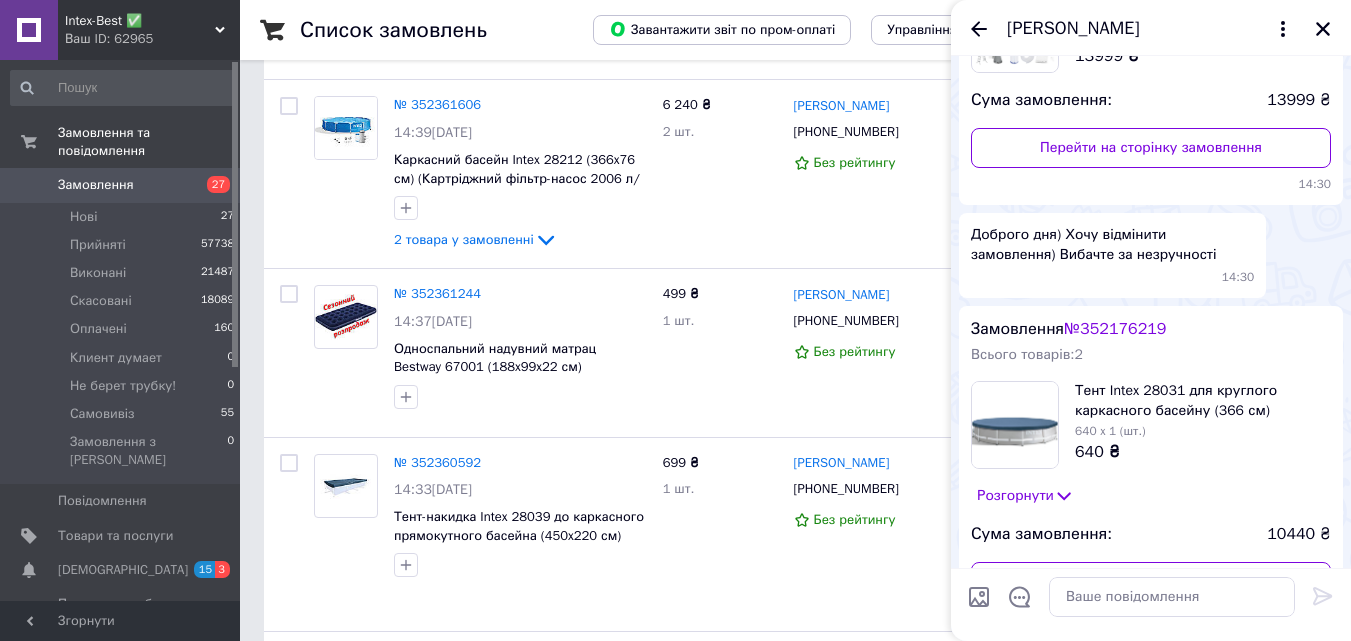scroll, scrollTop: 400, scrollLeft: 0, axis: vertical 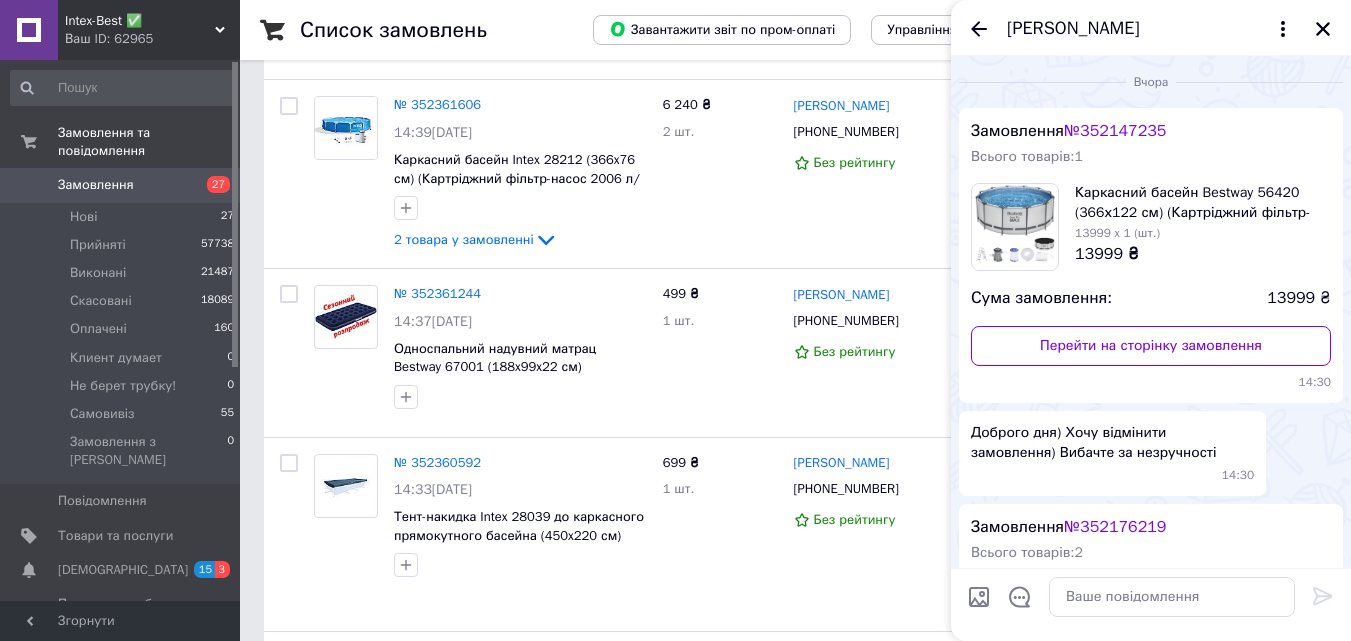 drag, startPoint x: 1105, startPoint y: 126, endPoint x: 1176, endPoint y: 137, distance: 71.84706 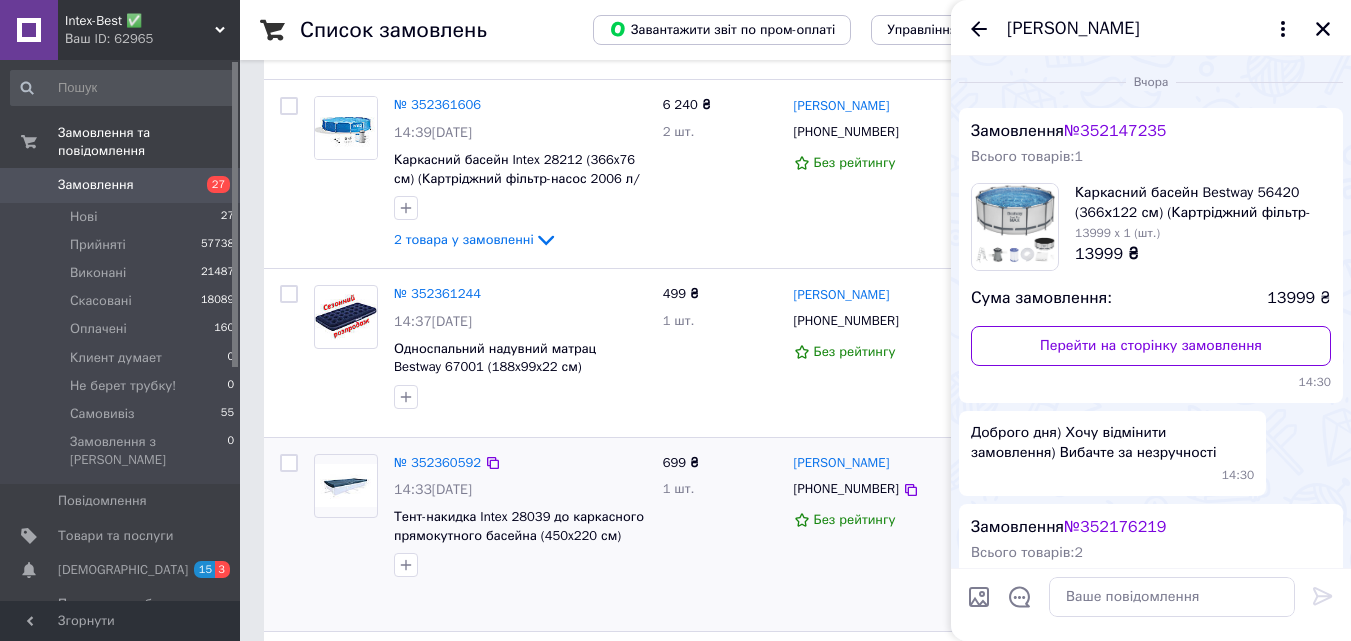 click on "699 ₴ 1 шт." at bounding box center (720, 535) 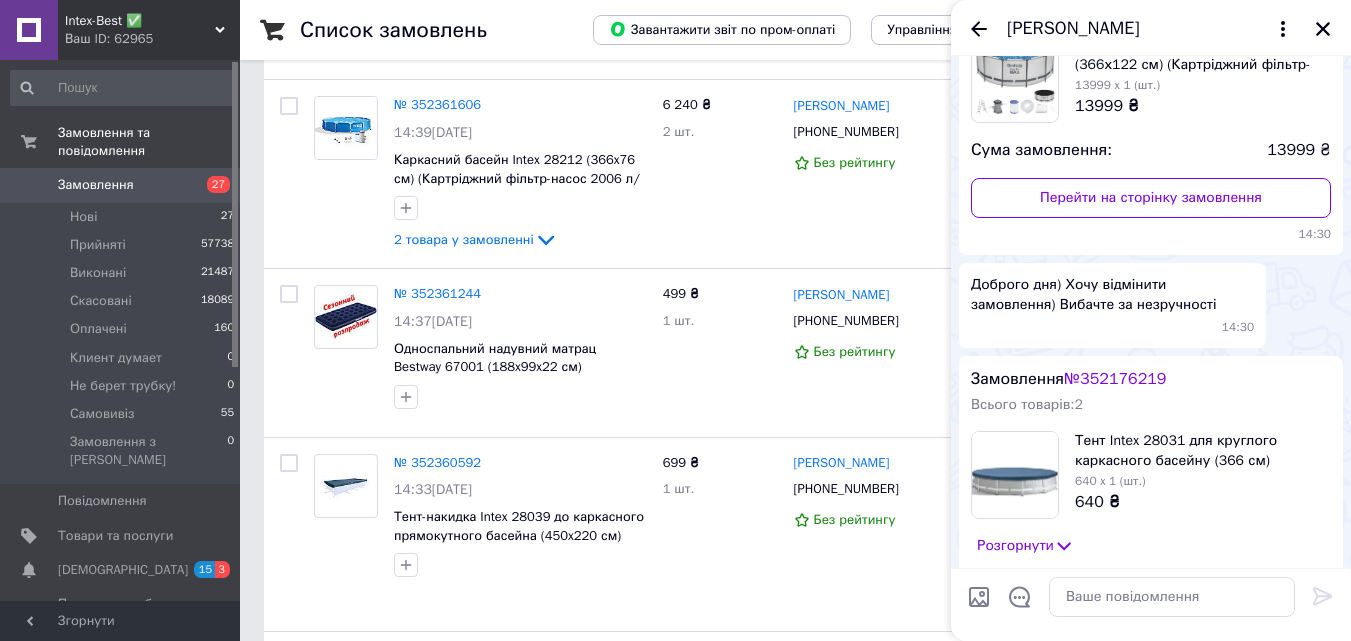 scroll, scrollTop: 113, scrollLeft: 0, axis: vertical 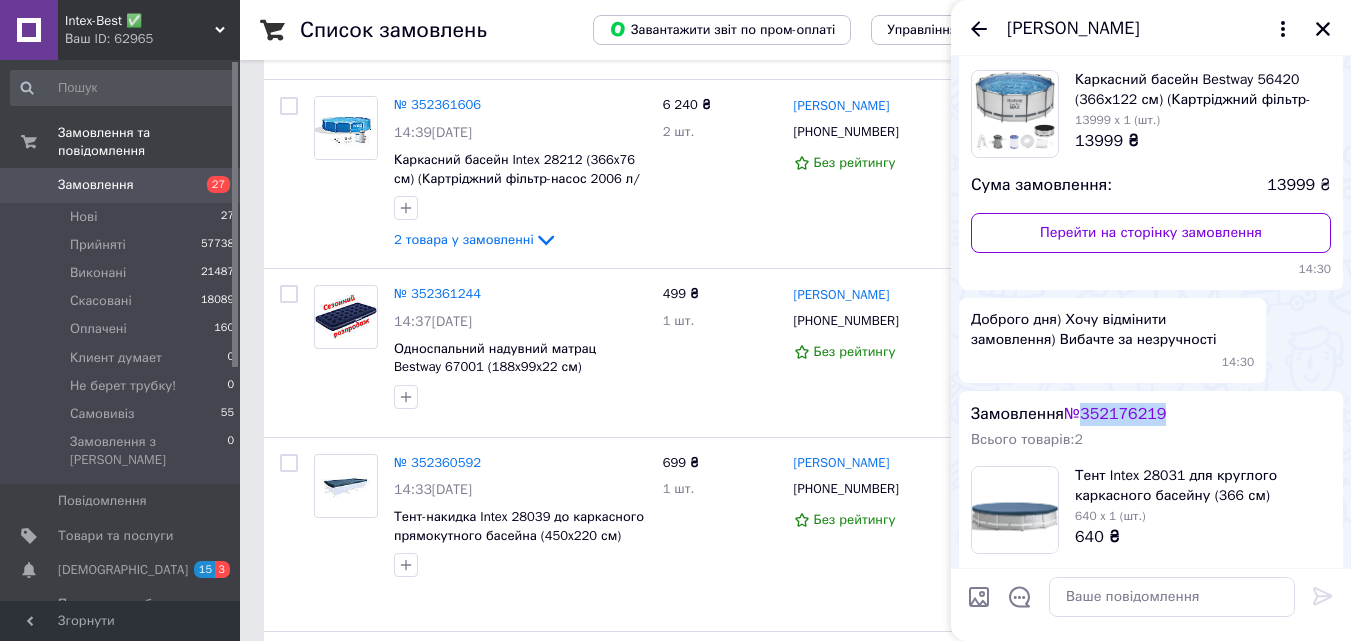 drag, startPoint x: 1089, startPoint y: 415, endPoint x: 1203, endPoint y: 413, distance: 114.01754 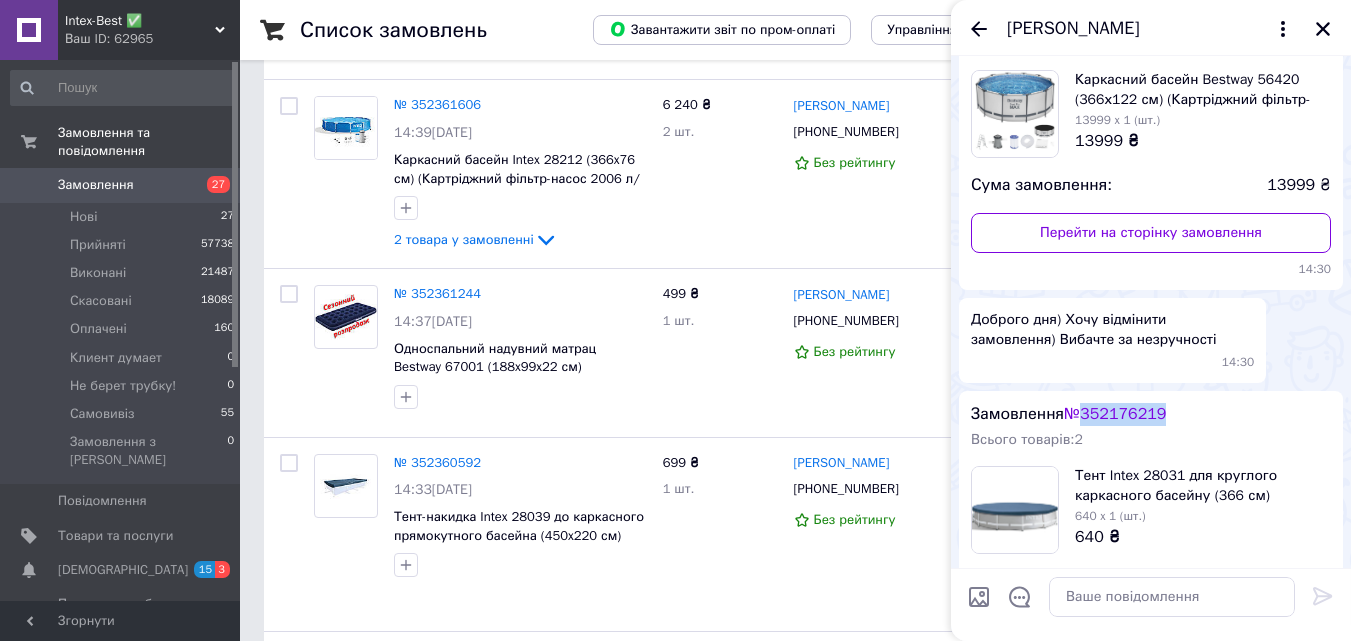 copy on "352176219" 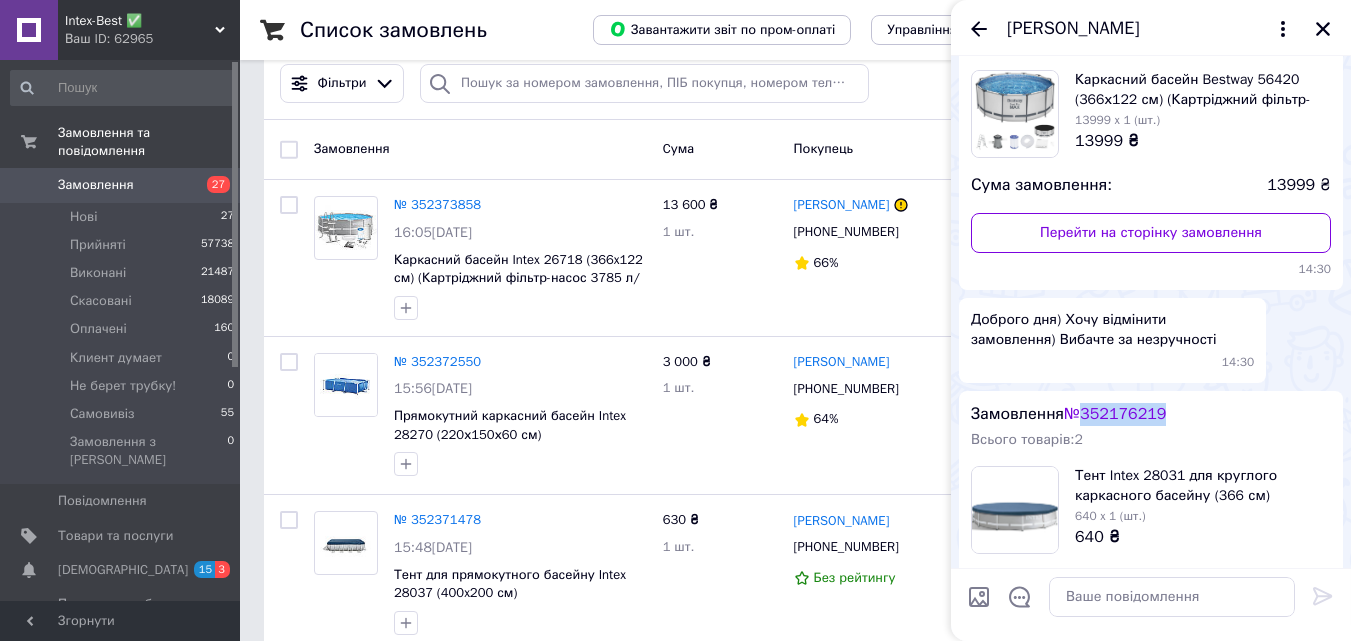 scroll, scrollTop: 0, scrollLeft: 0, axis: both 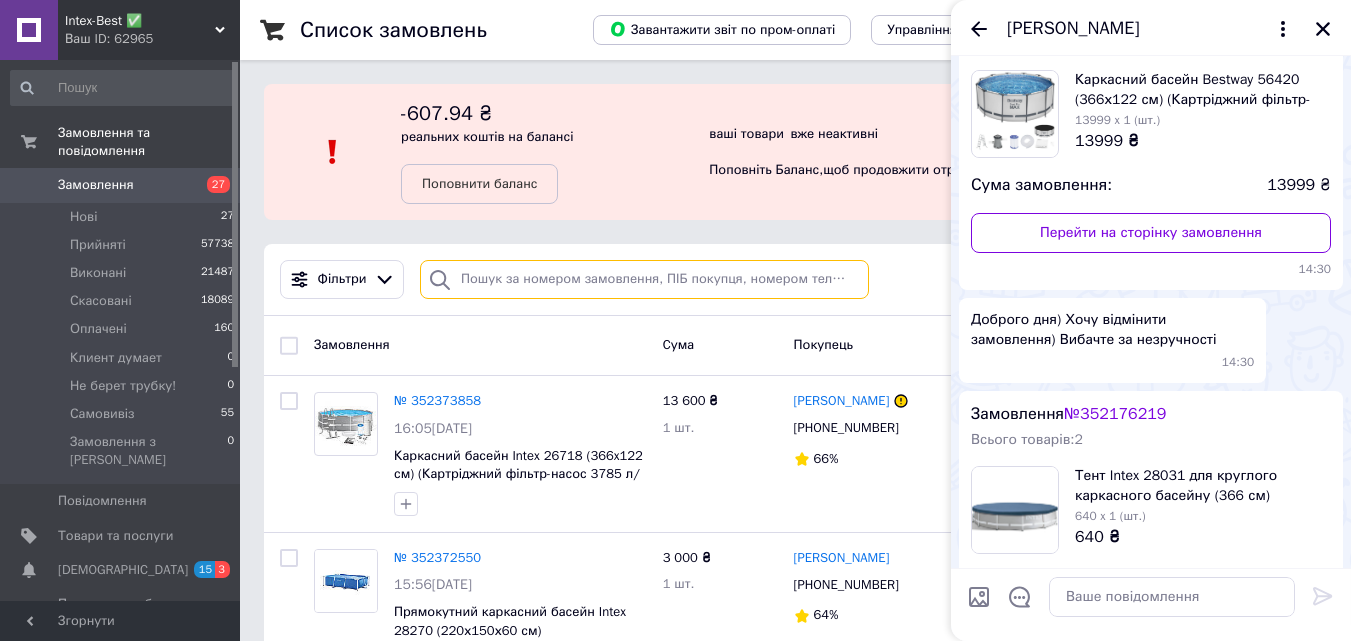 paste on "352176219" 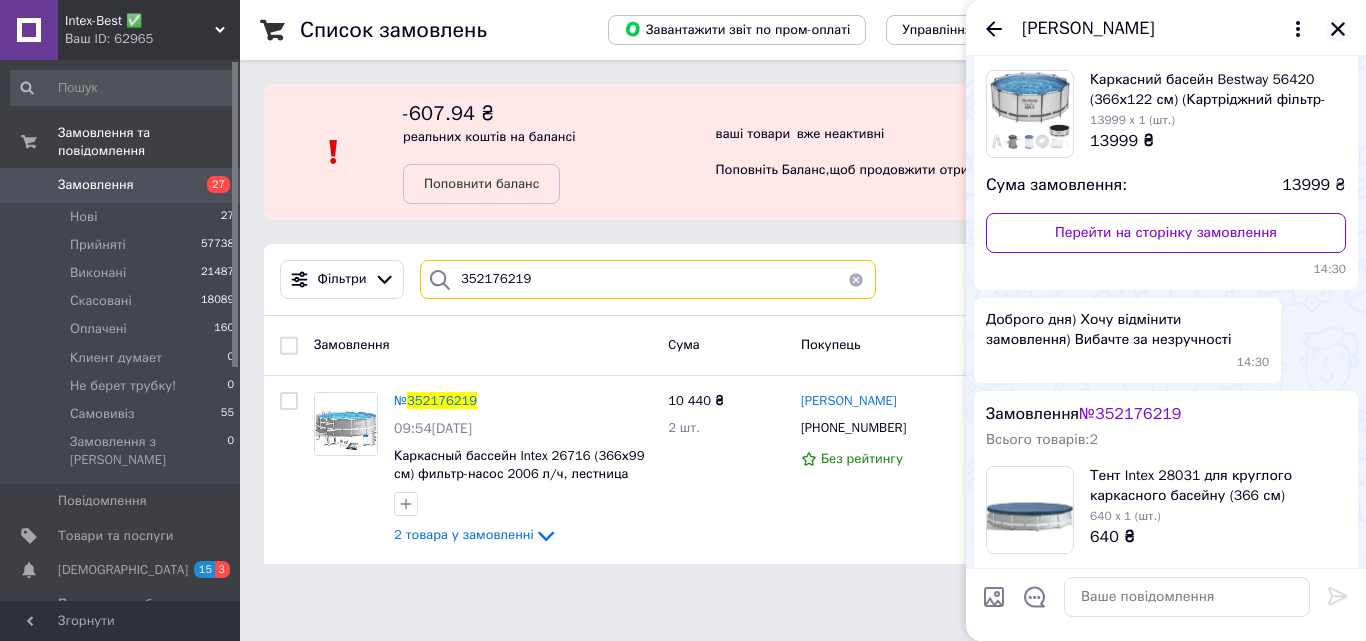 type on "352176219" 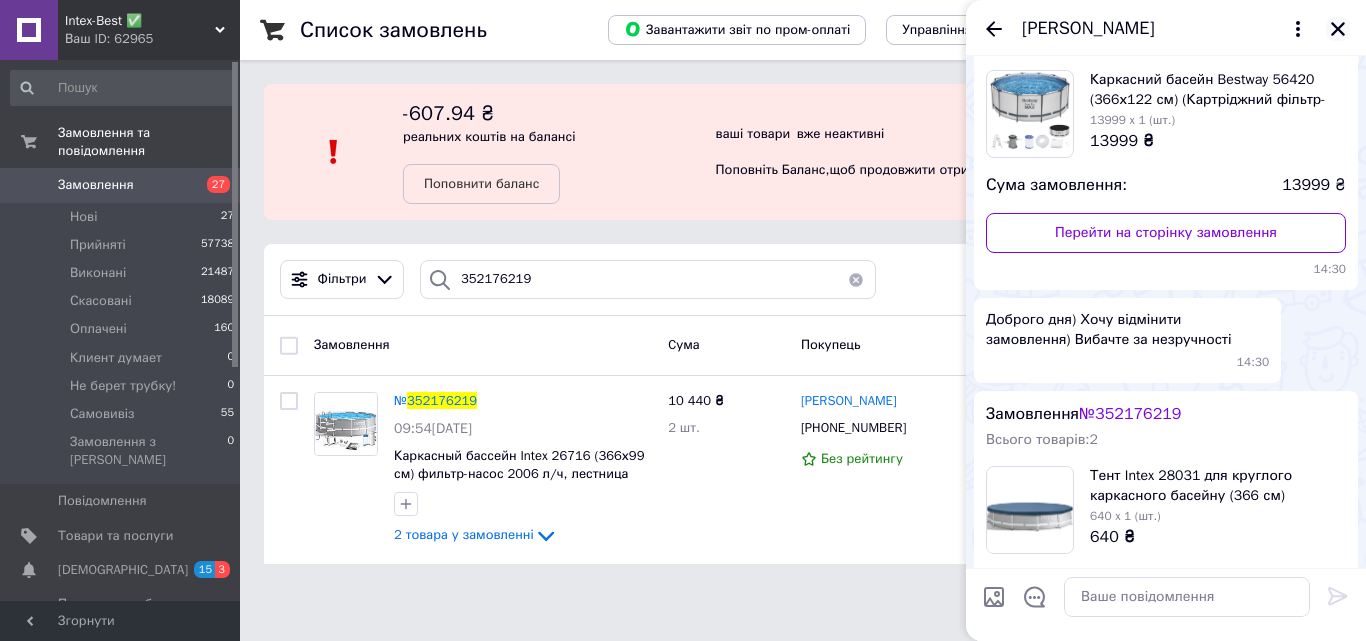 click 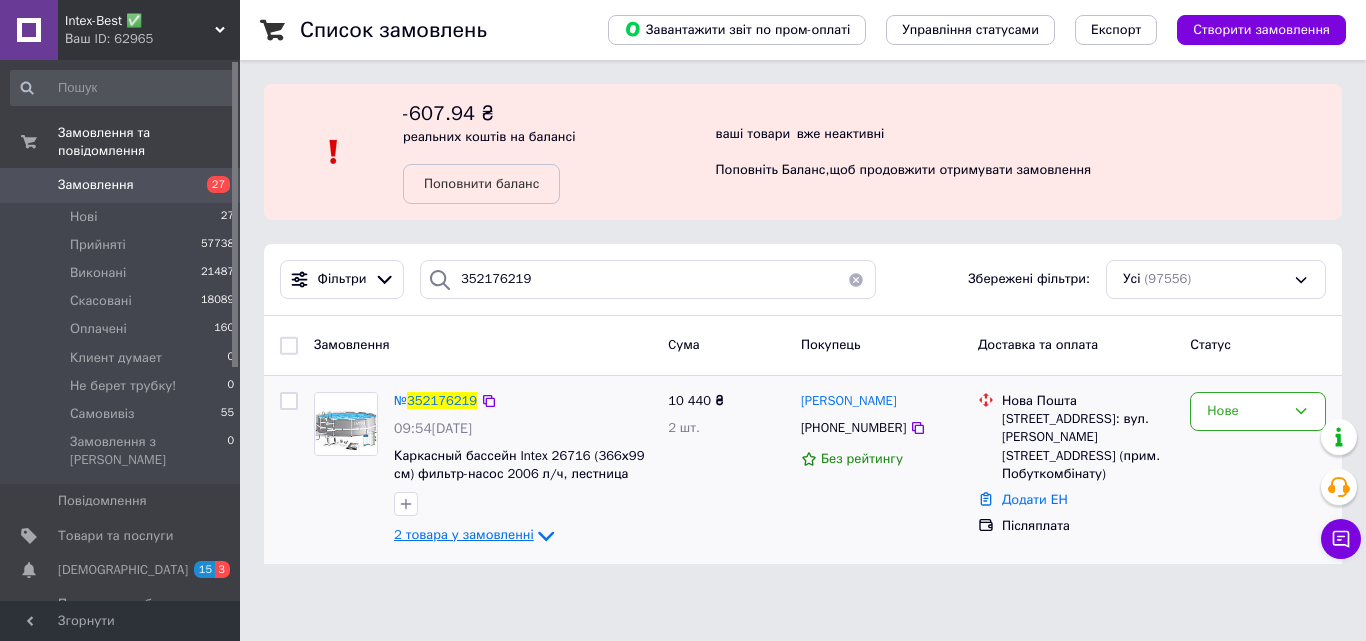 click on "2 товара у замовленні" at bounding box center (464, 534) 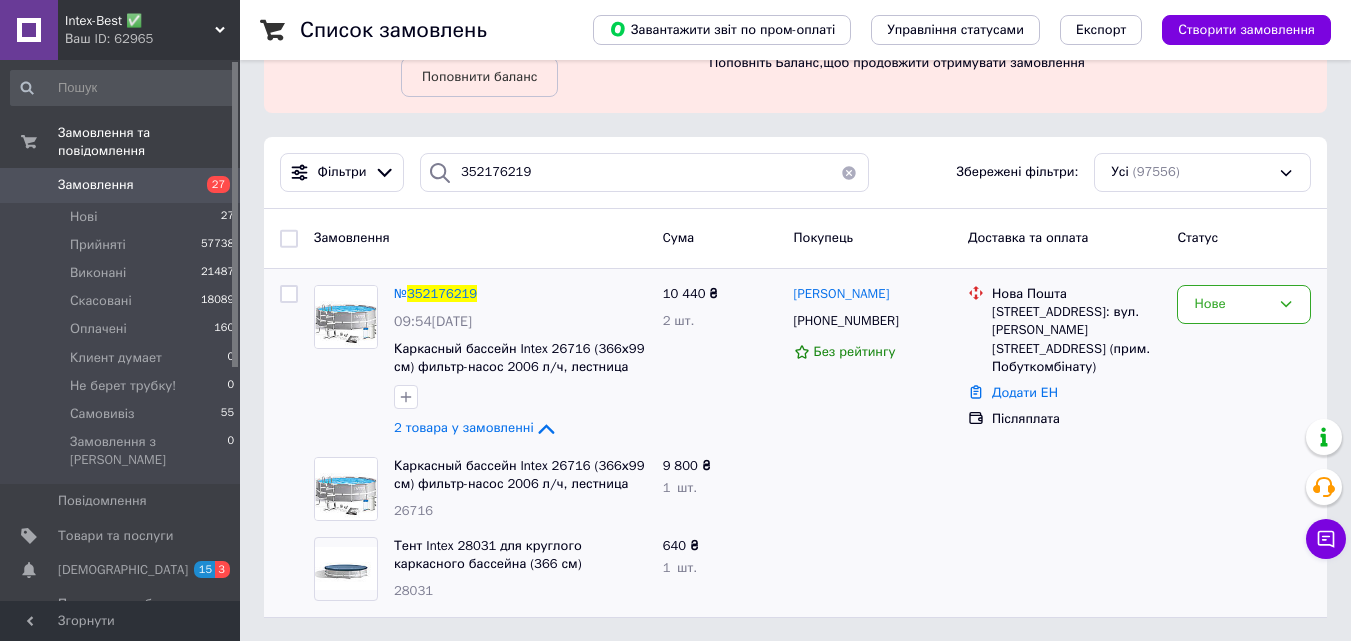 scroll, scrollTop: 108, scrollLeft: 0, axis: vertical 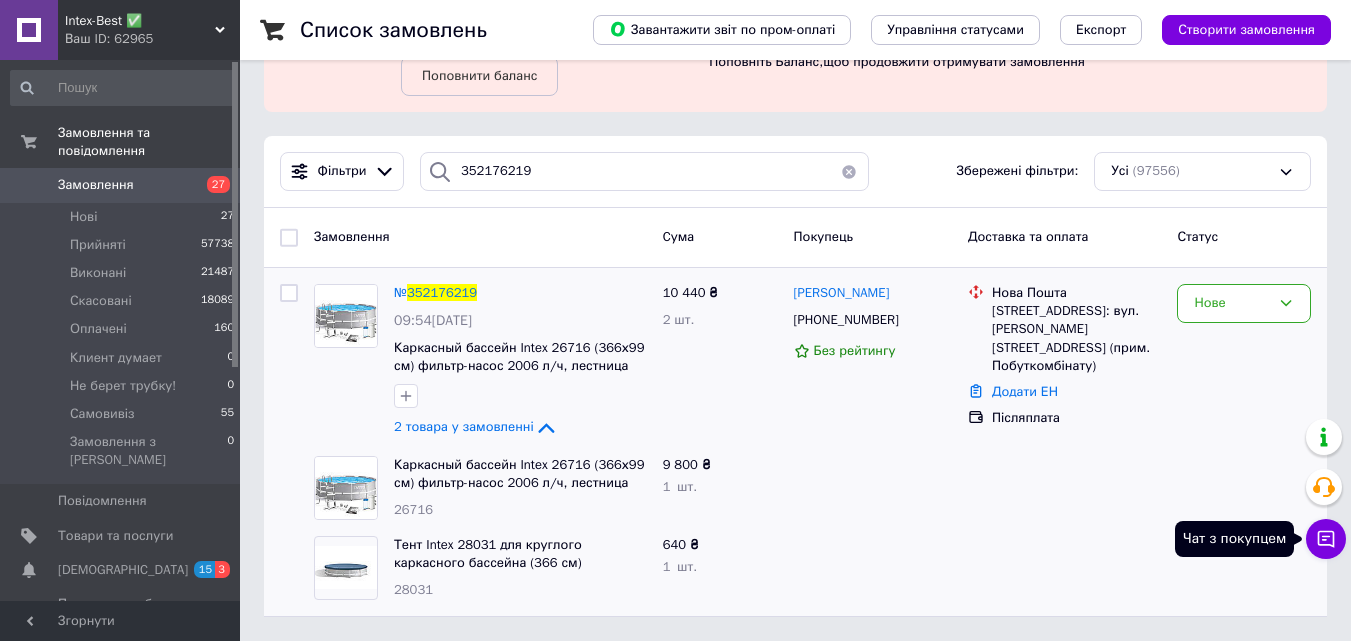 click 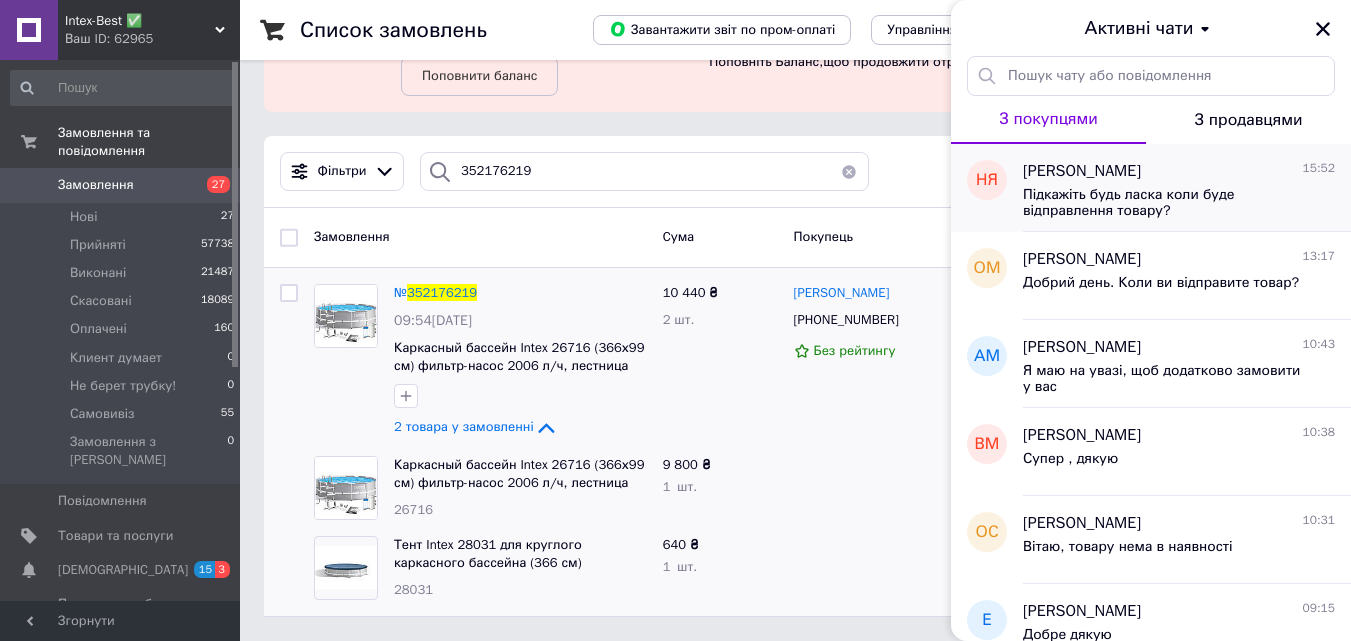 click on "Підкажіть будь ласка коли буде відправлення товару?" at bounding box center (1165, 203) 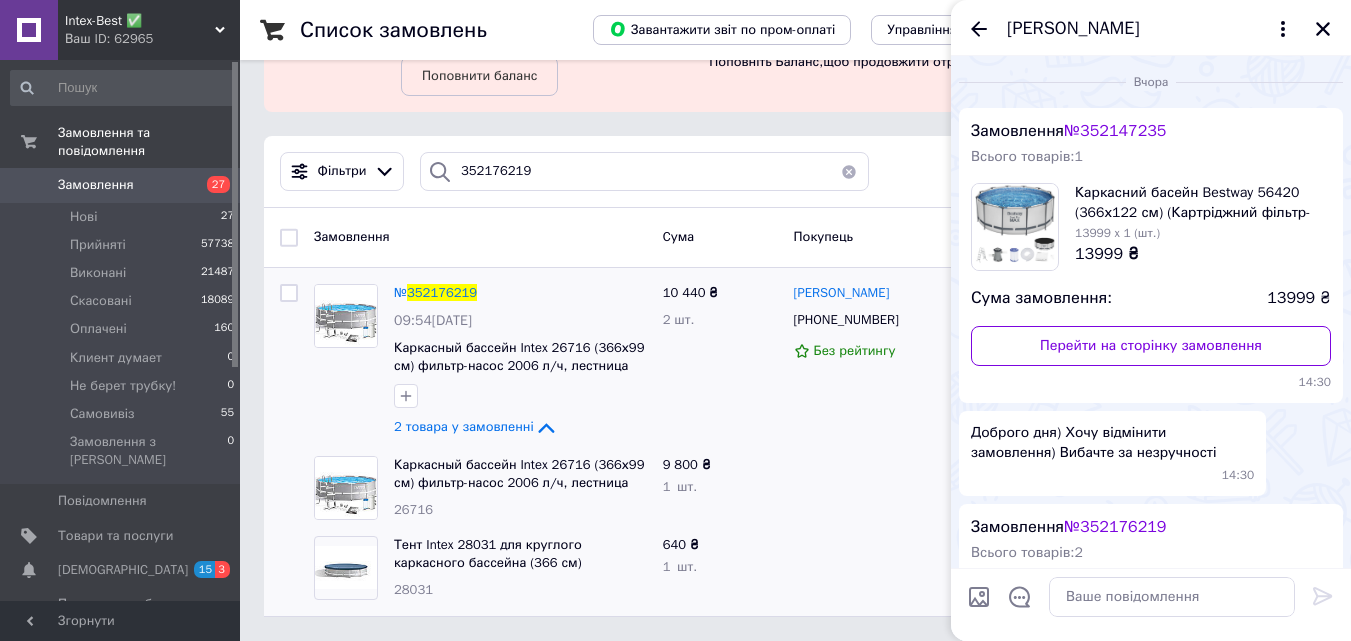 scroll, scrollTop: 681, scrollLeft: 0, axis: vertical 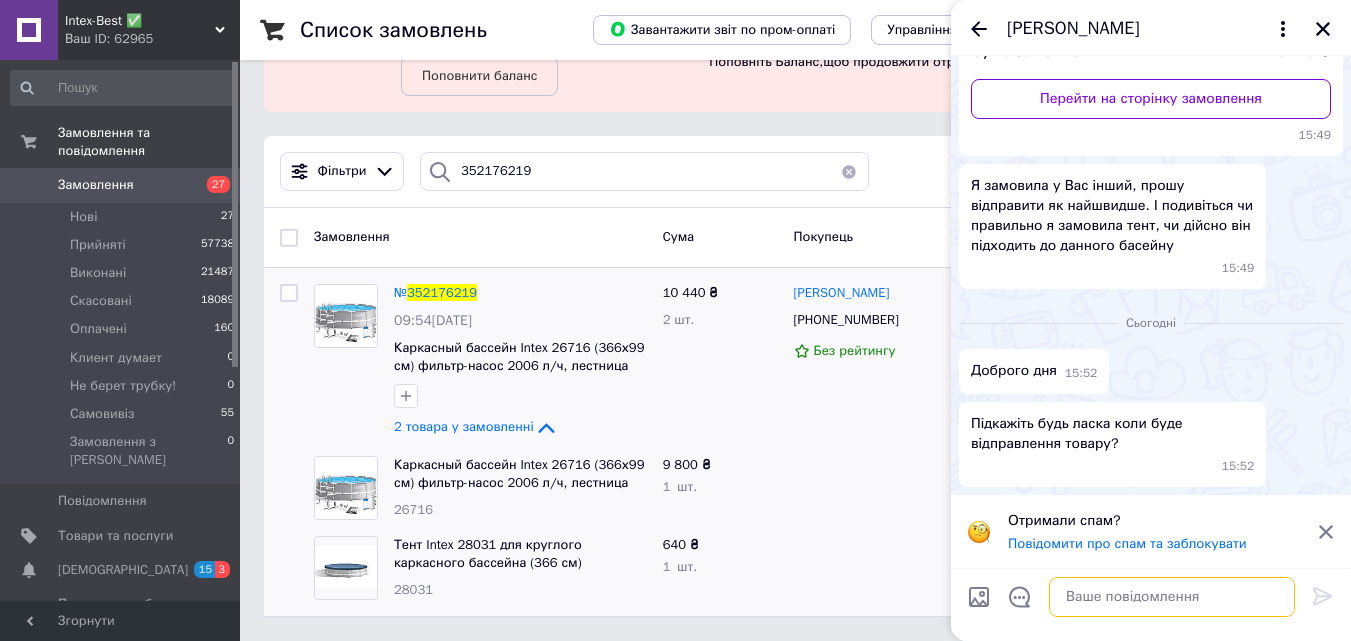 click at bounding box center (1172, 597) 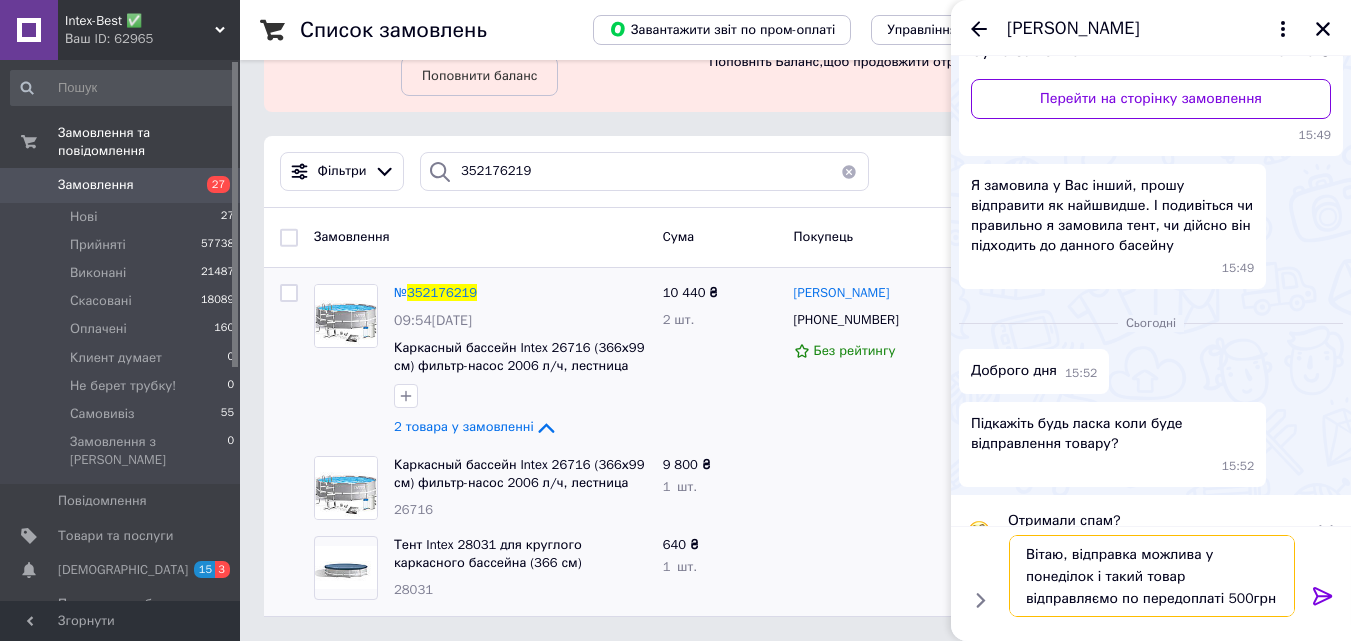 type on "Вітаю, відправка можлива у понеділок і такий товар відправляємо по передоплаті 500грн" 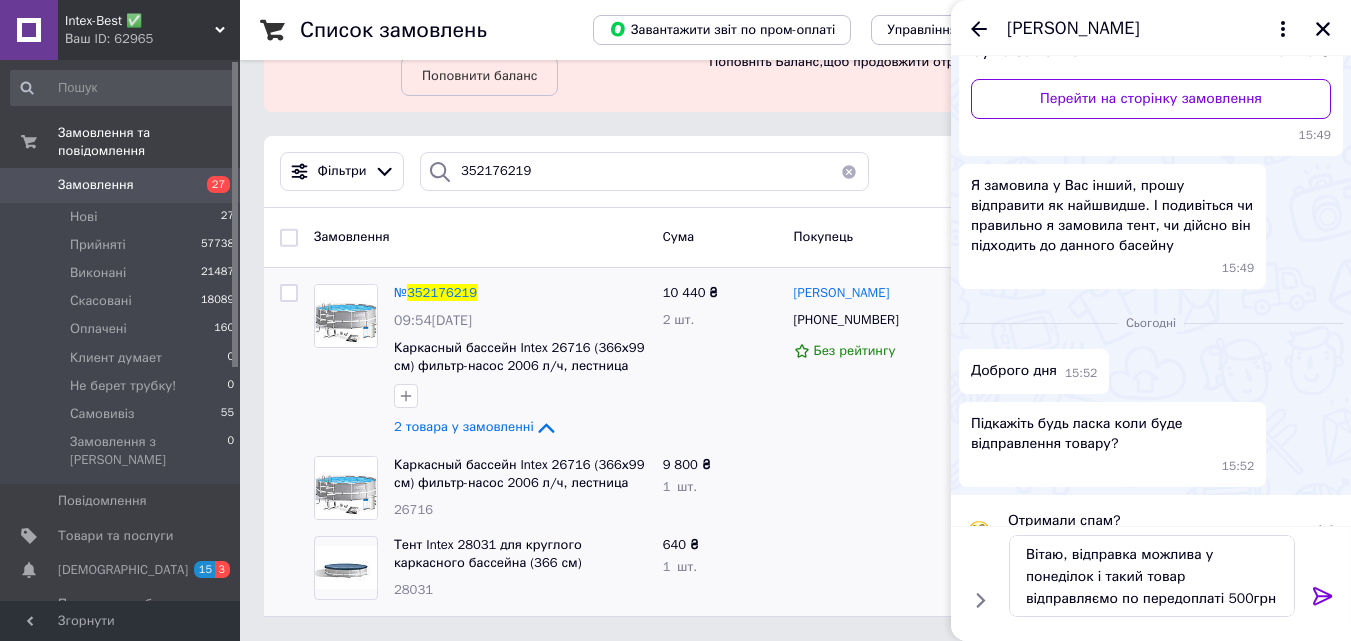 click 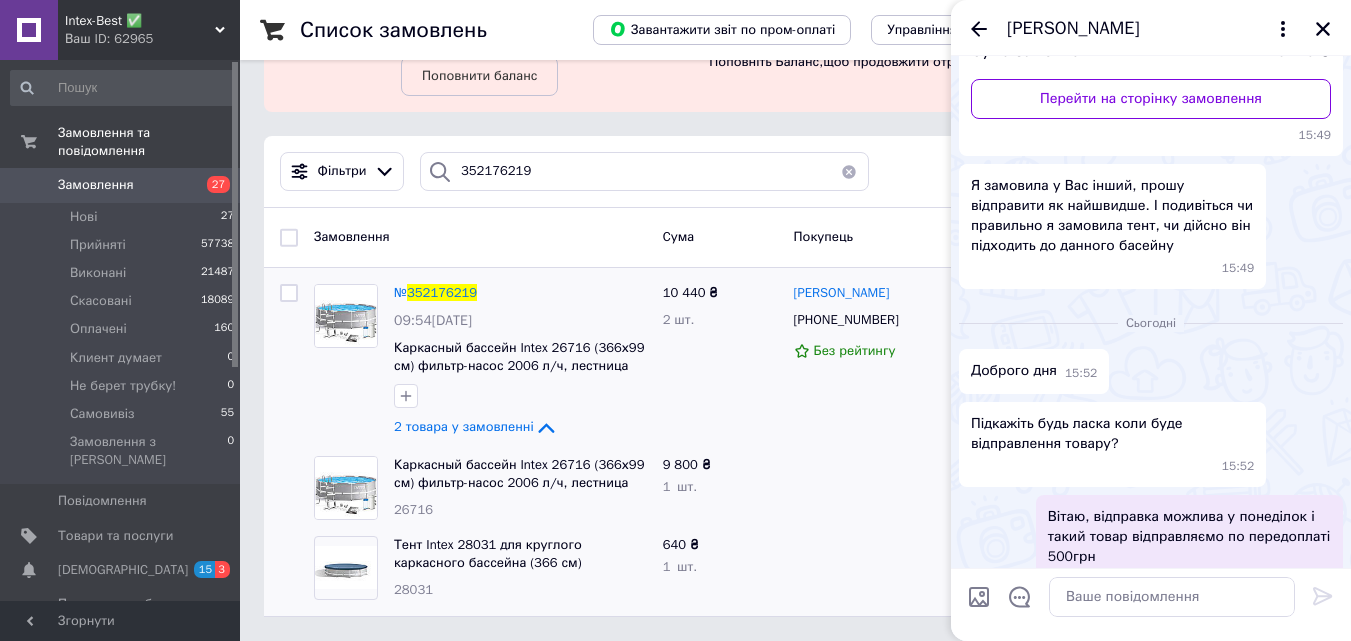 scroll, scrollTop: 721, scrollLeft: 0, axis: vertical 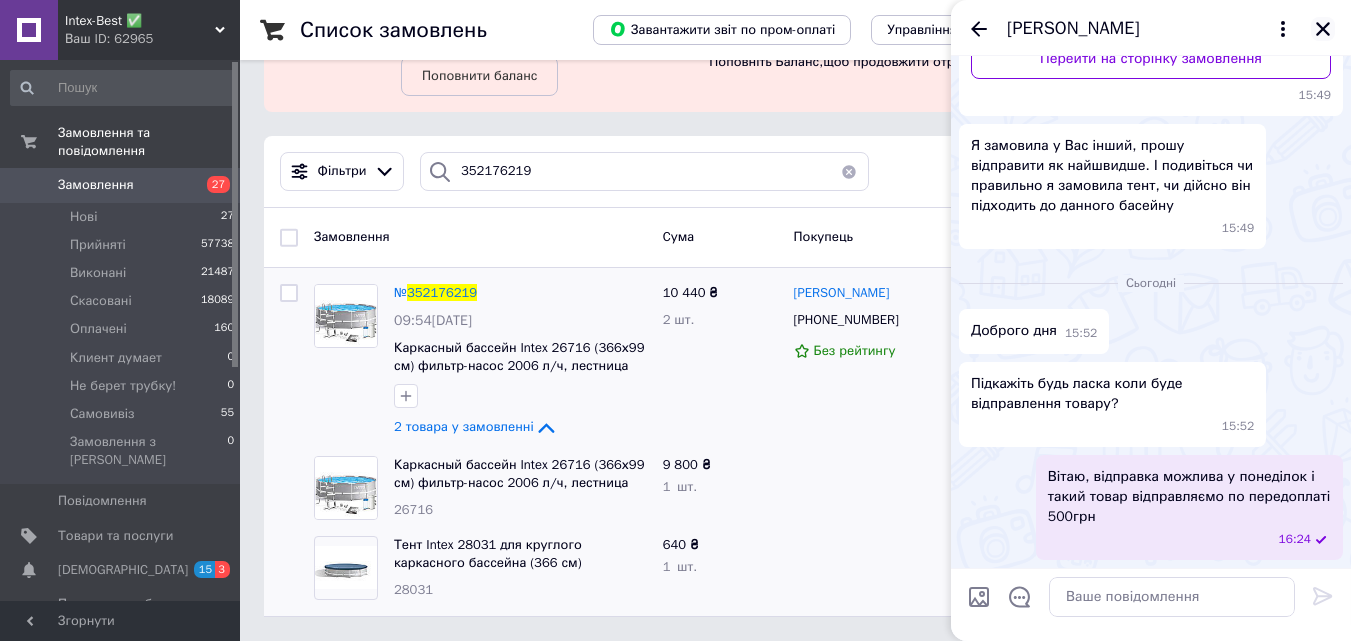 click 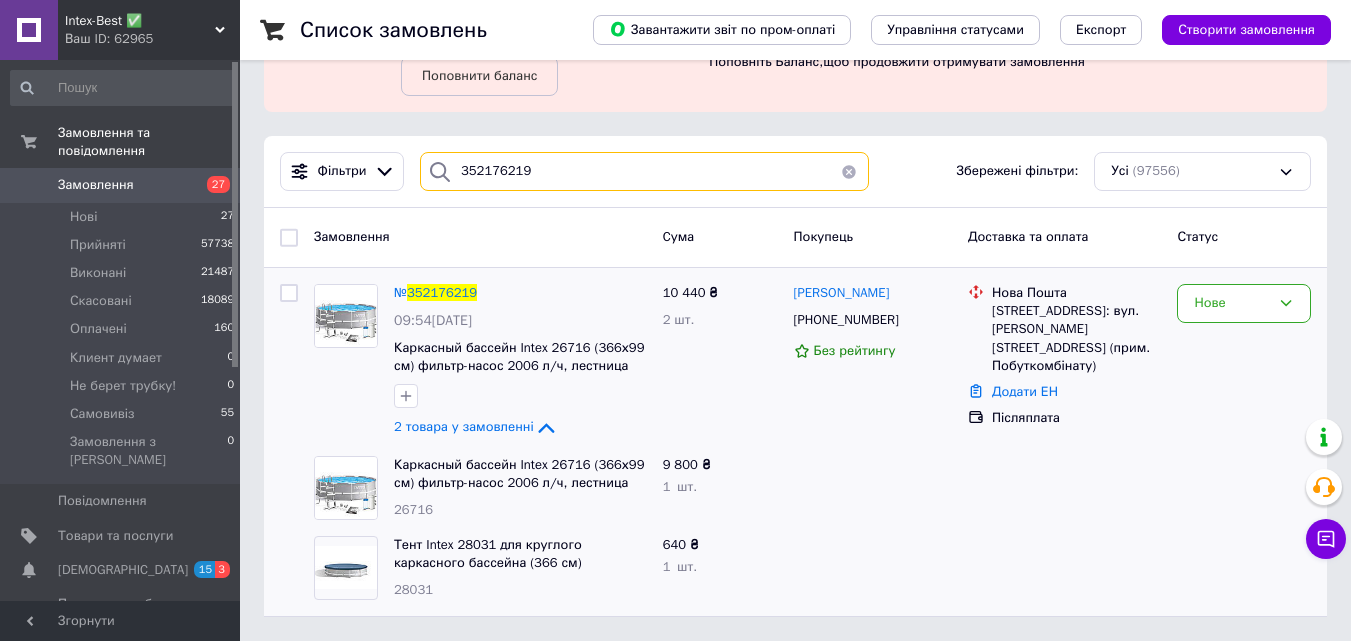 click on "352176219" at bounding box center (644, 171) 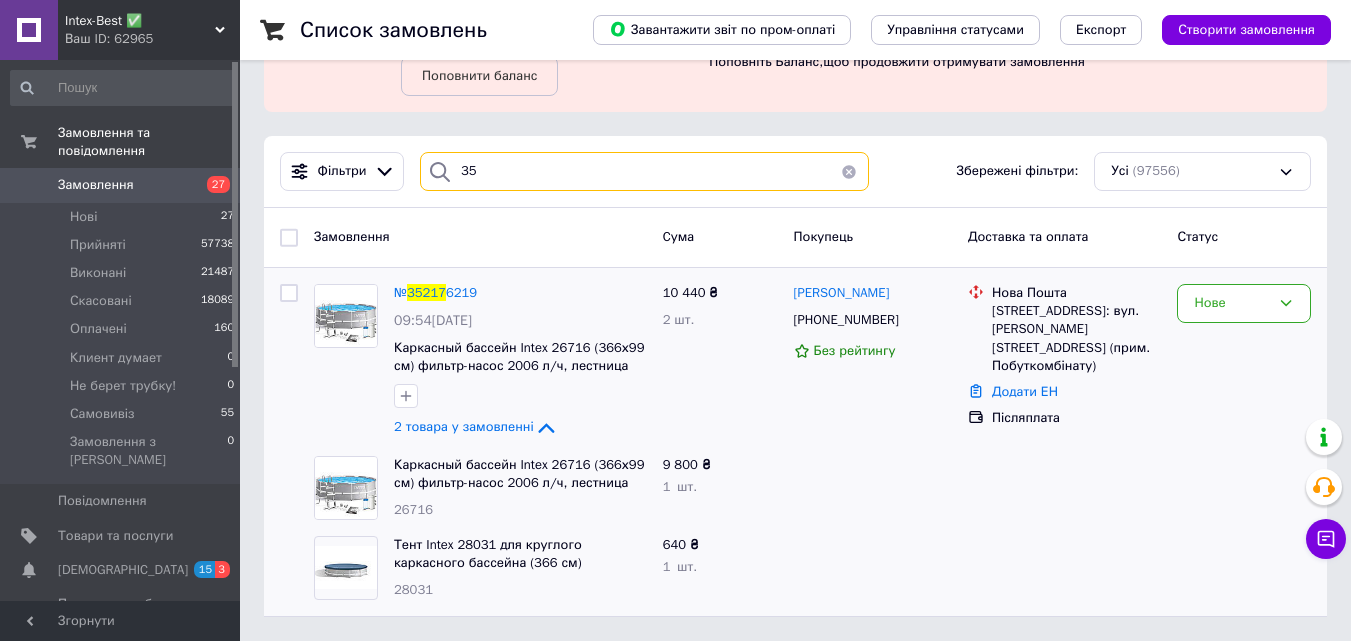 type on "3" 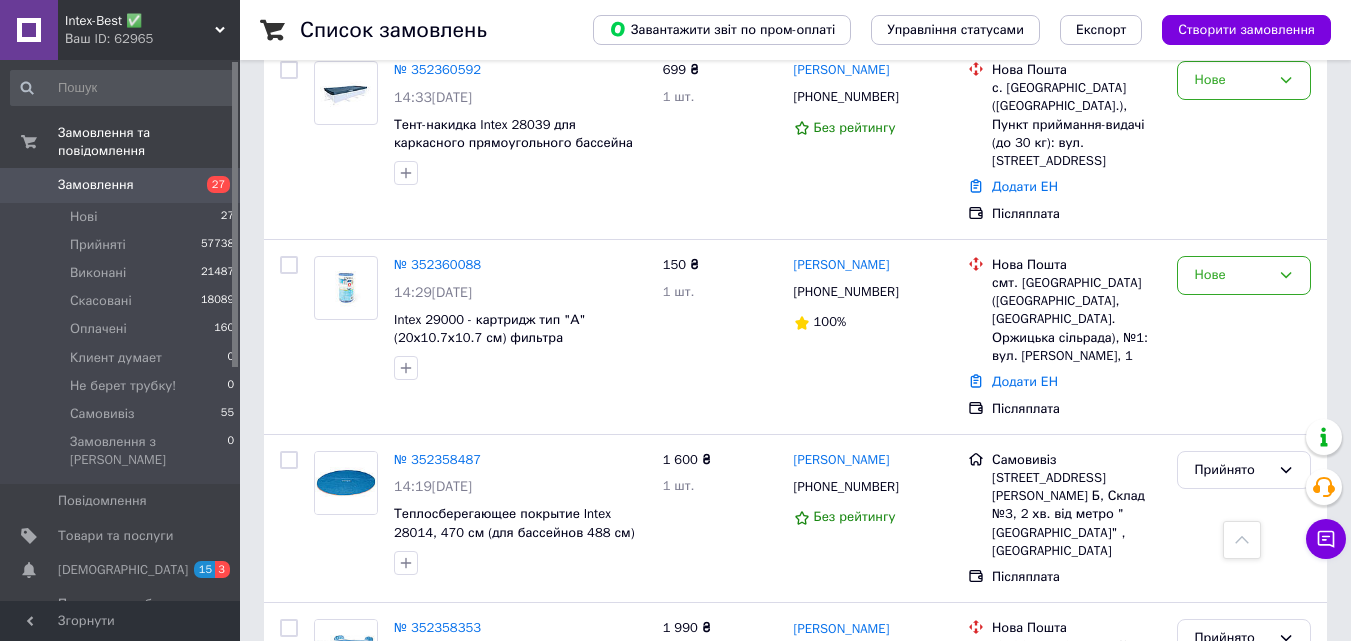 scroll, scrollTop: 2900, scrollLeft: 0, axis: vertical 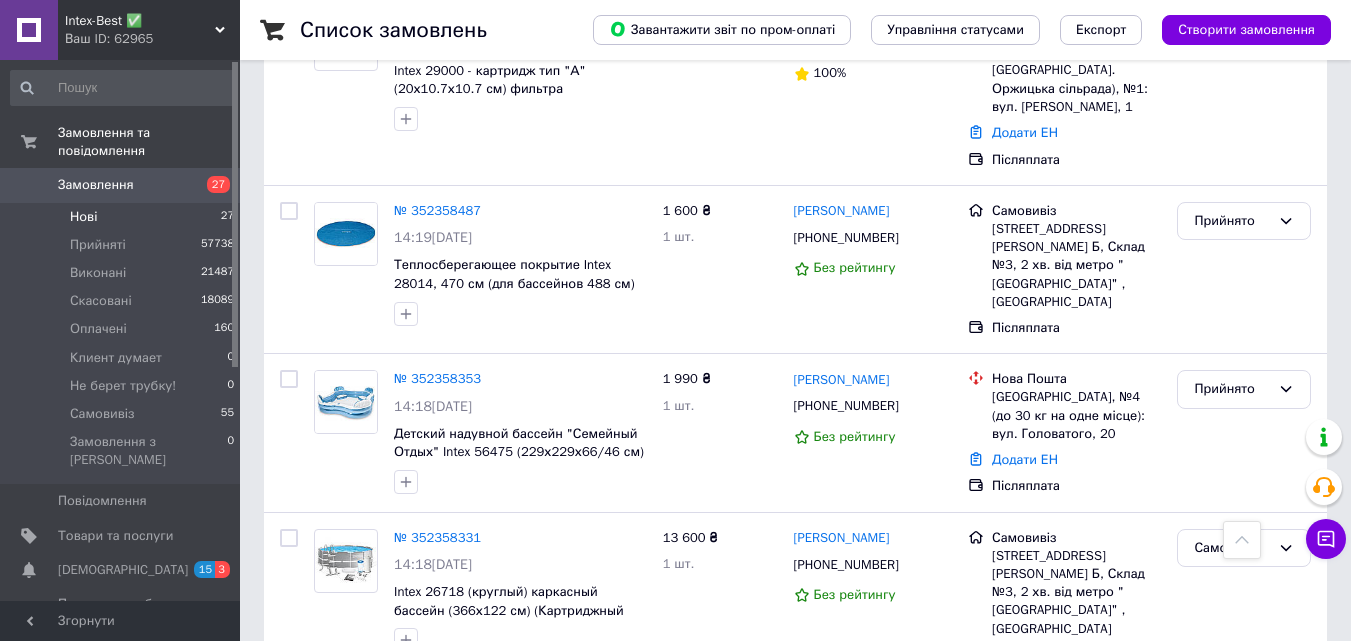 click on "Нові 27" at bounding box center [123, 217] 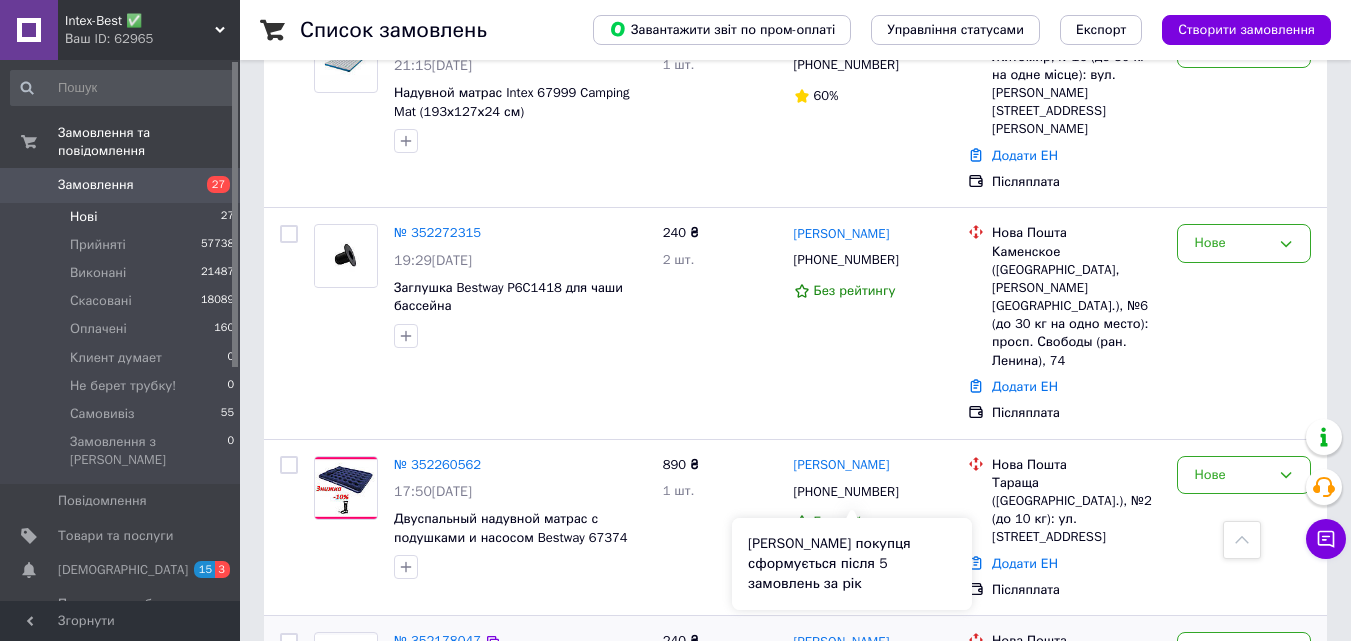 scroll, scrollTop: 3251, scrollLeft: 0, axis: vertical 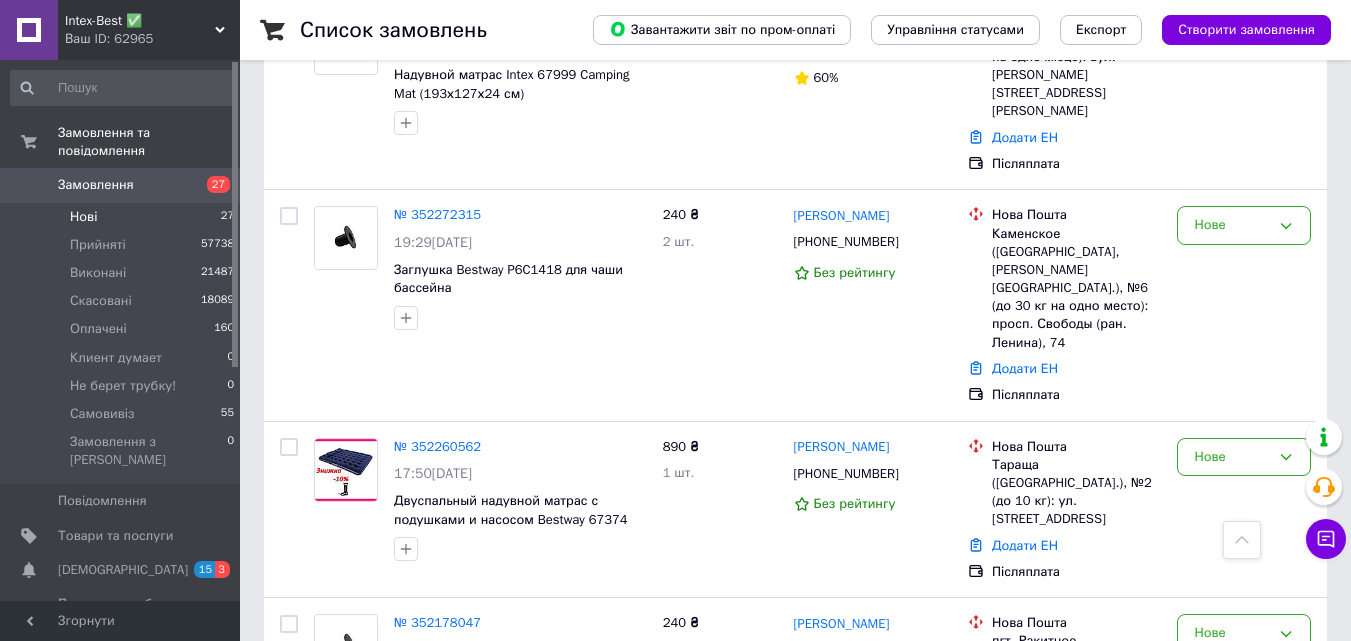 click on "2" at bounding box center (327, 855) 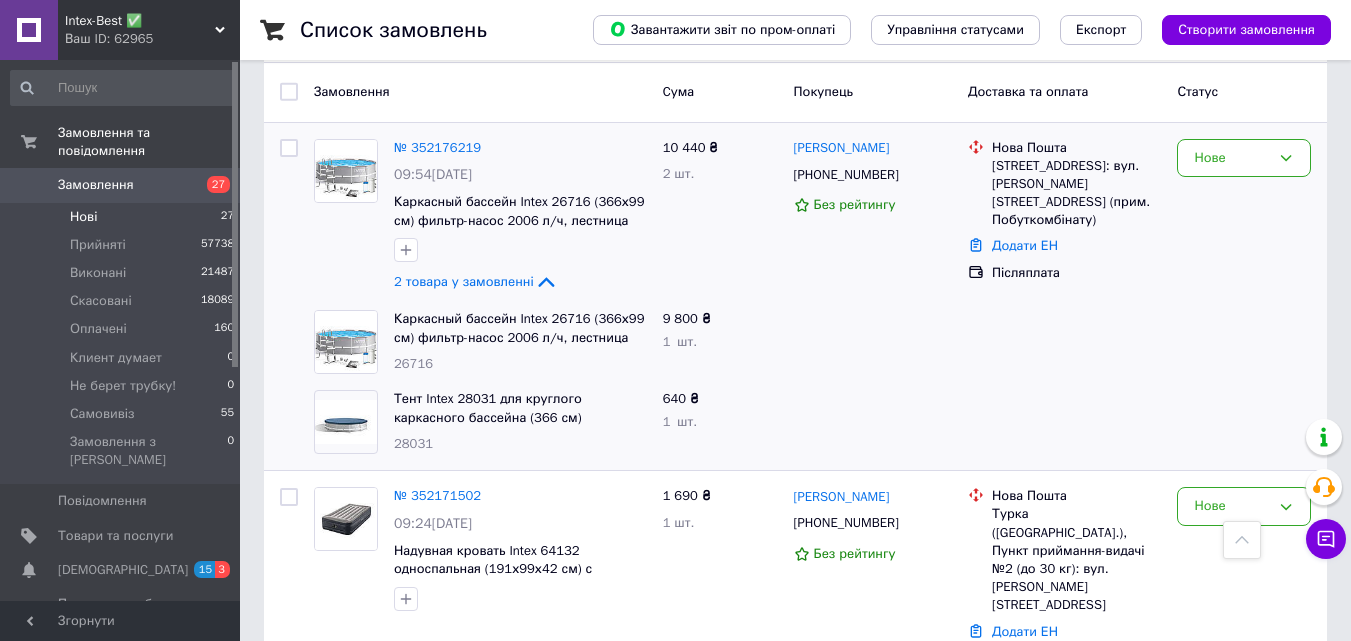 scroll, scrollTop: 200, scrollLeft: 0, axis: vertical 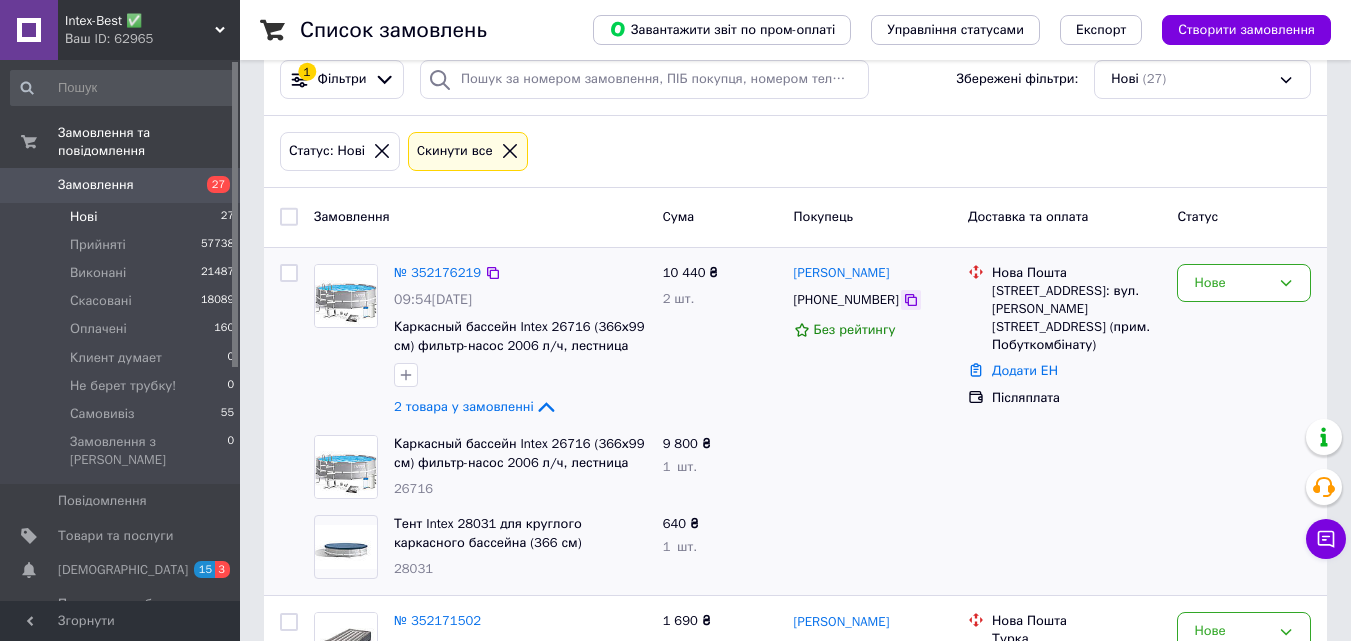 click 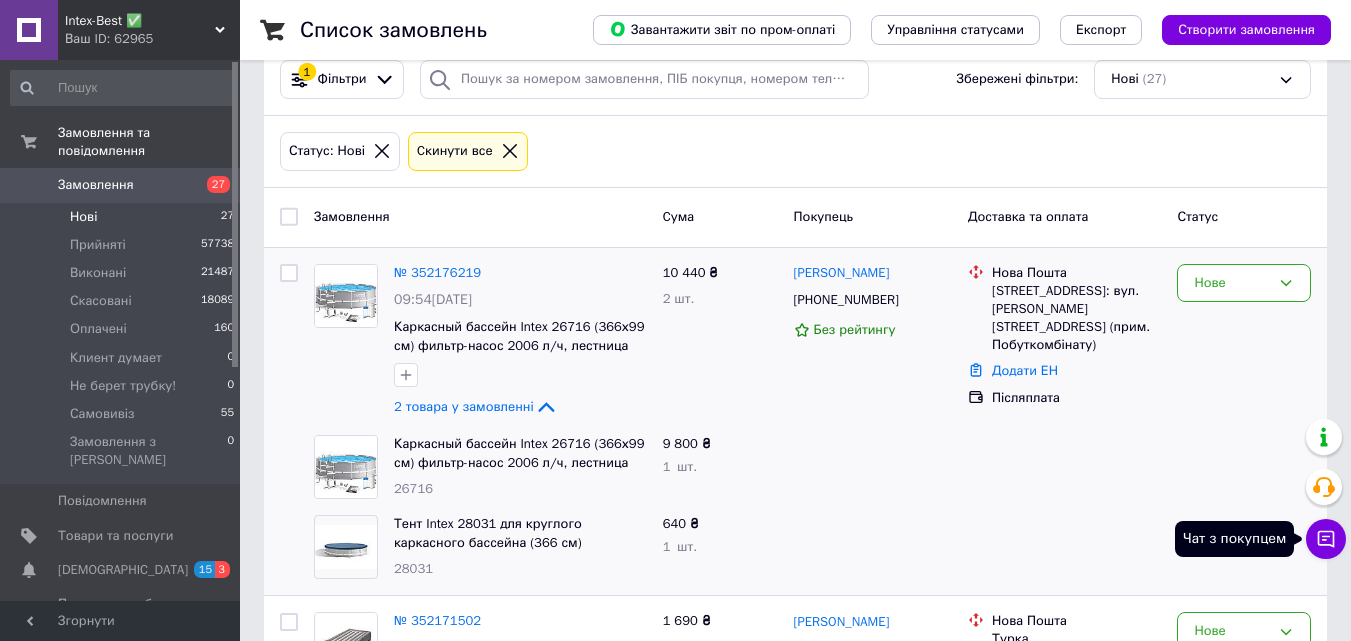 click 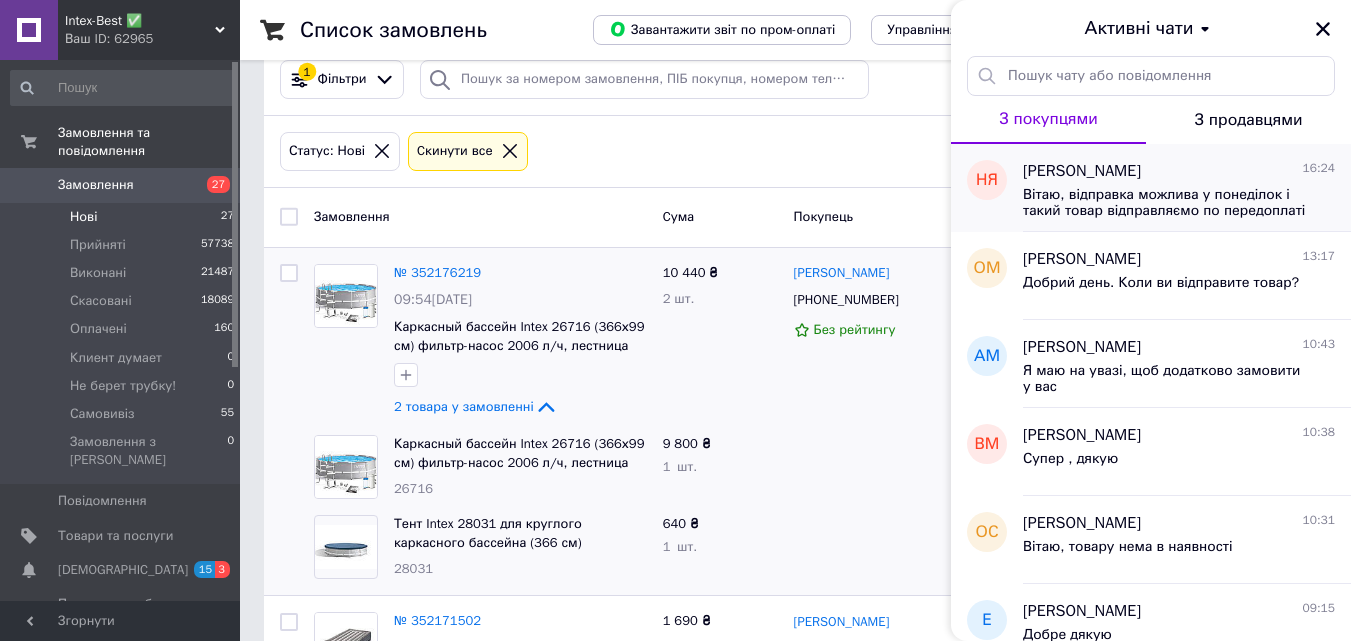 click on "[PERSON_NAME] 16:24" at bounding box center [1179, 171] 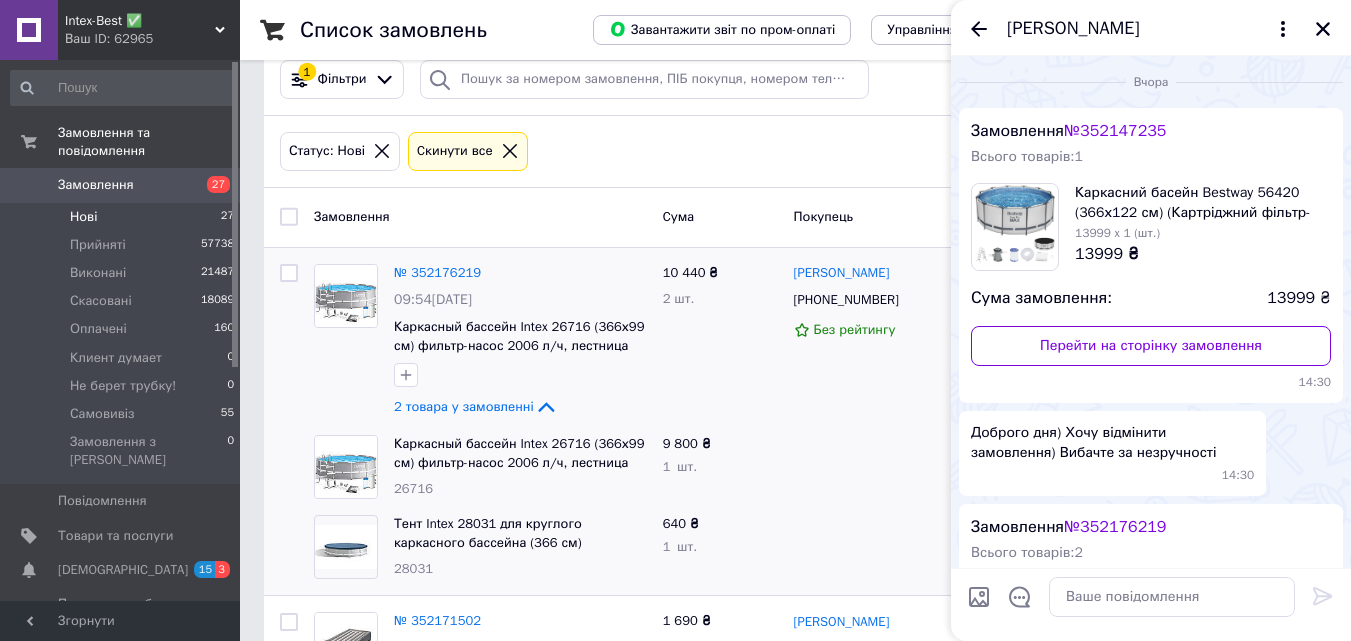 scroll, scrollTop: 721, scrollLeft: 0, axis: vertical 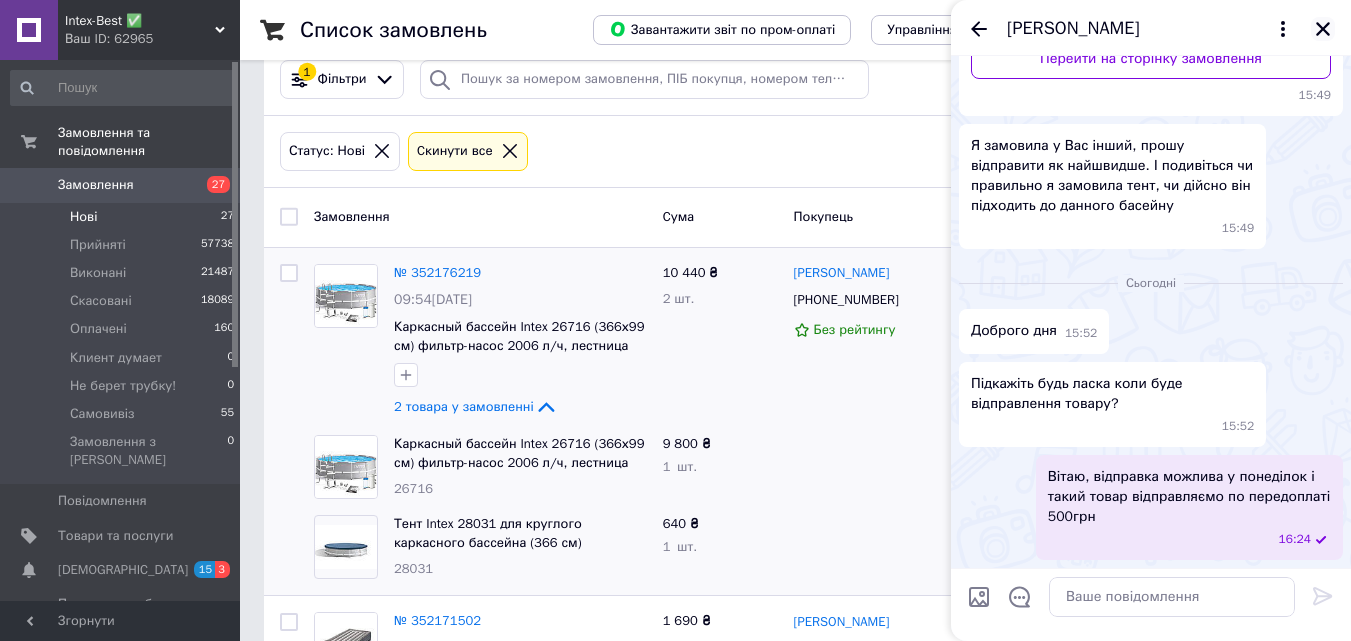 click 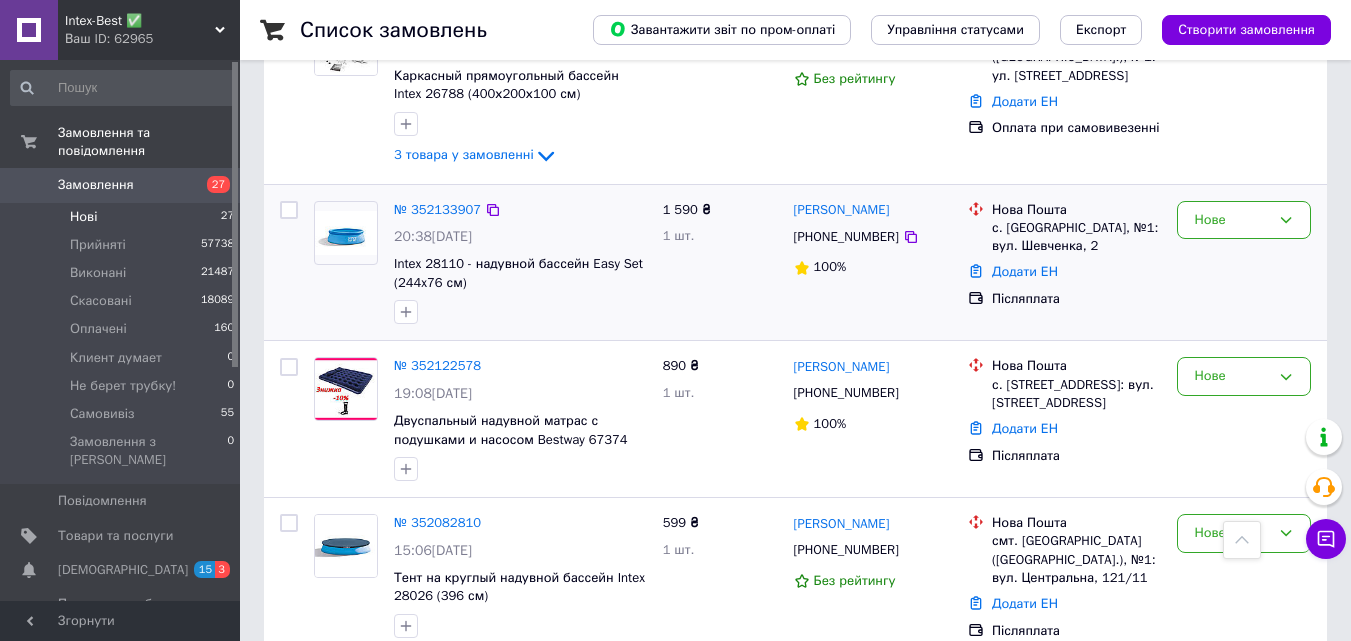 scroll, scrollTop: 1155, scrollLeft: 0, axis: vertical 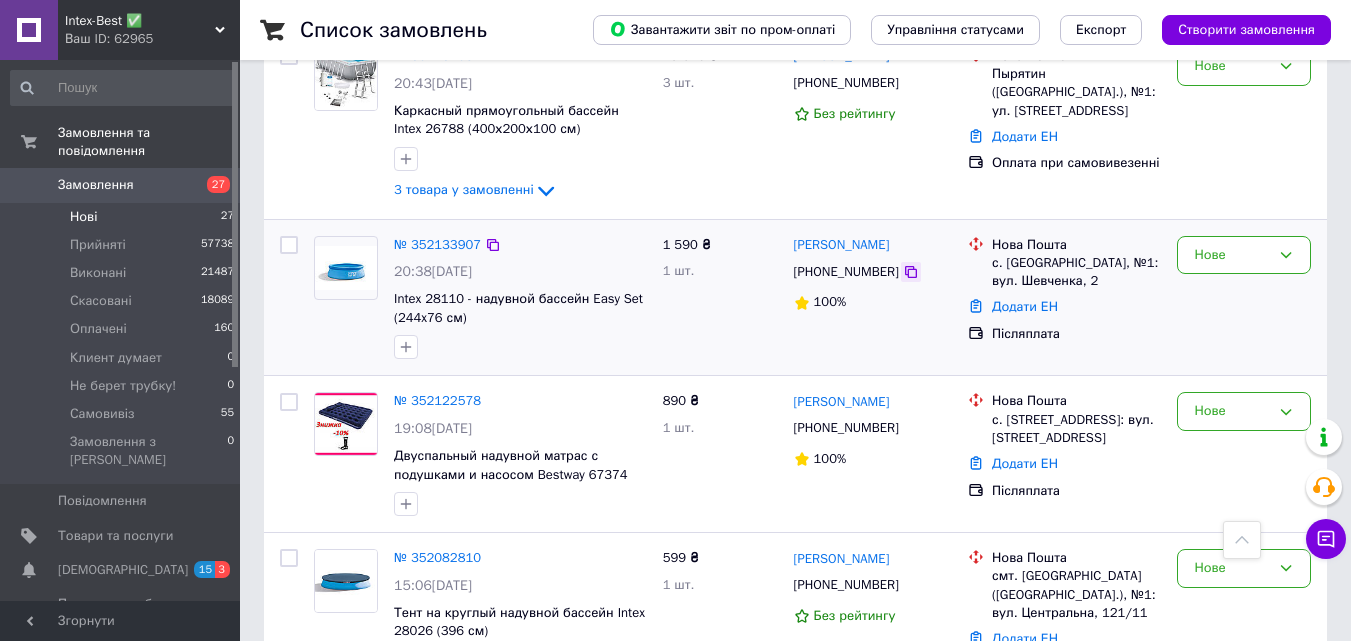 click 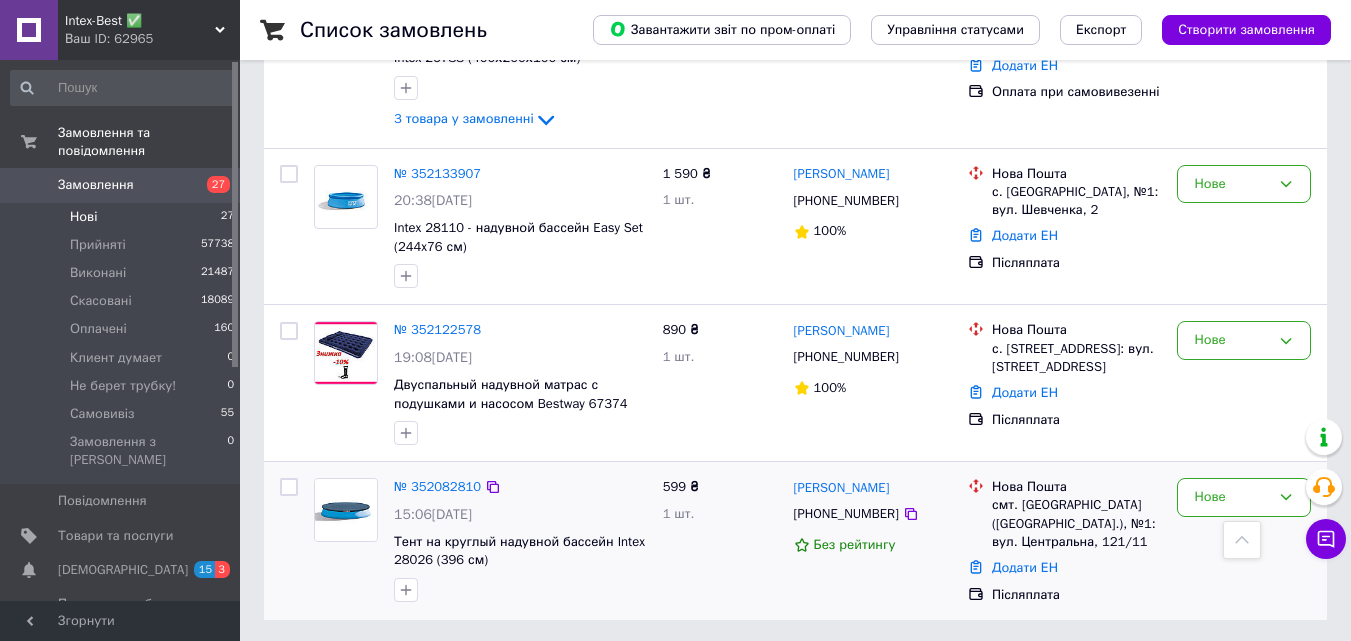 scroll, scrollTop: 1255, scrollLeft: 0, axis: vertical 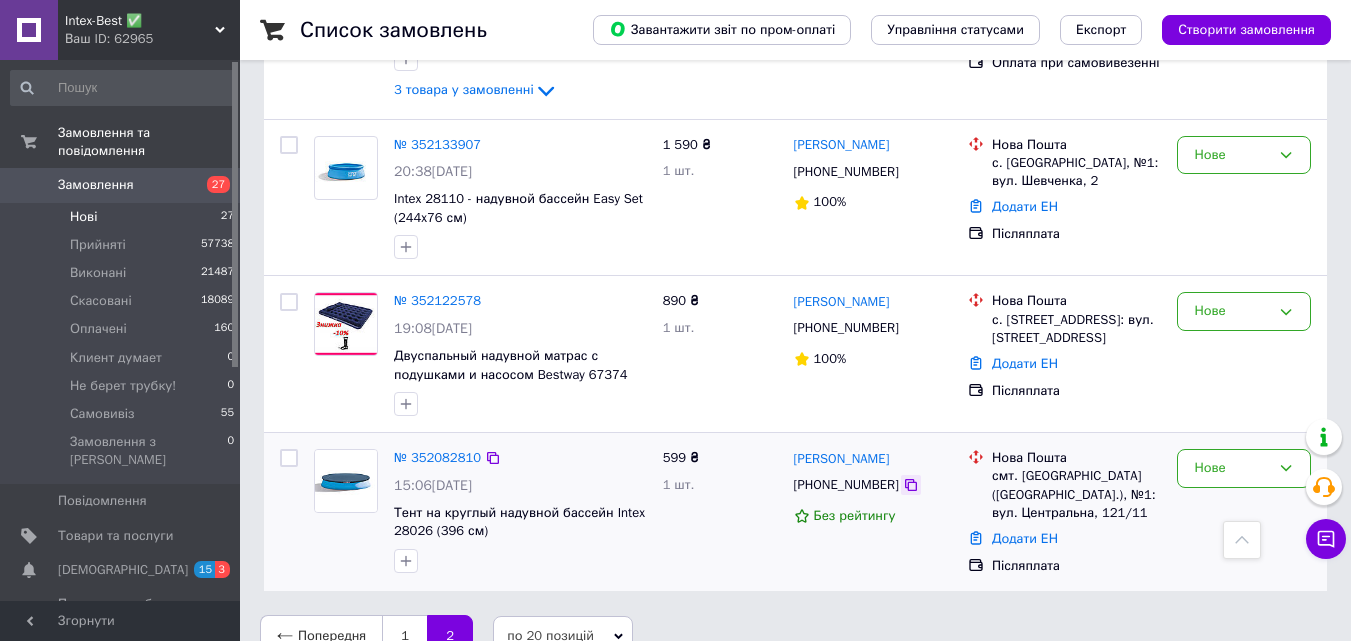 click 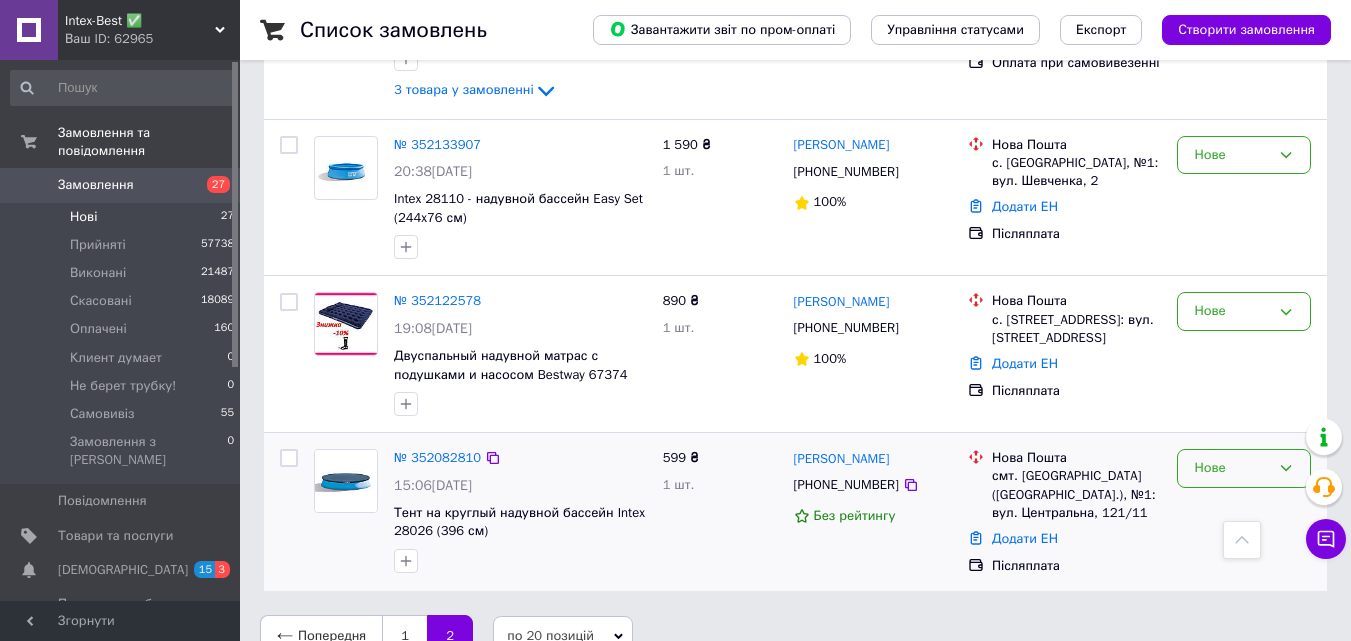 click 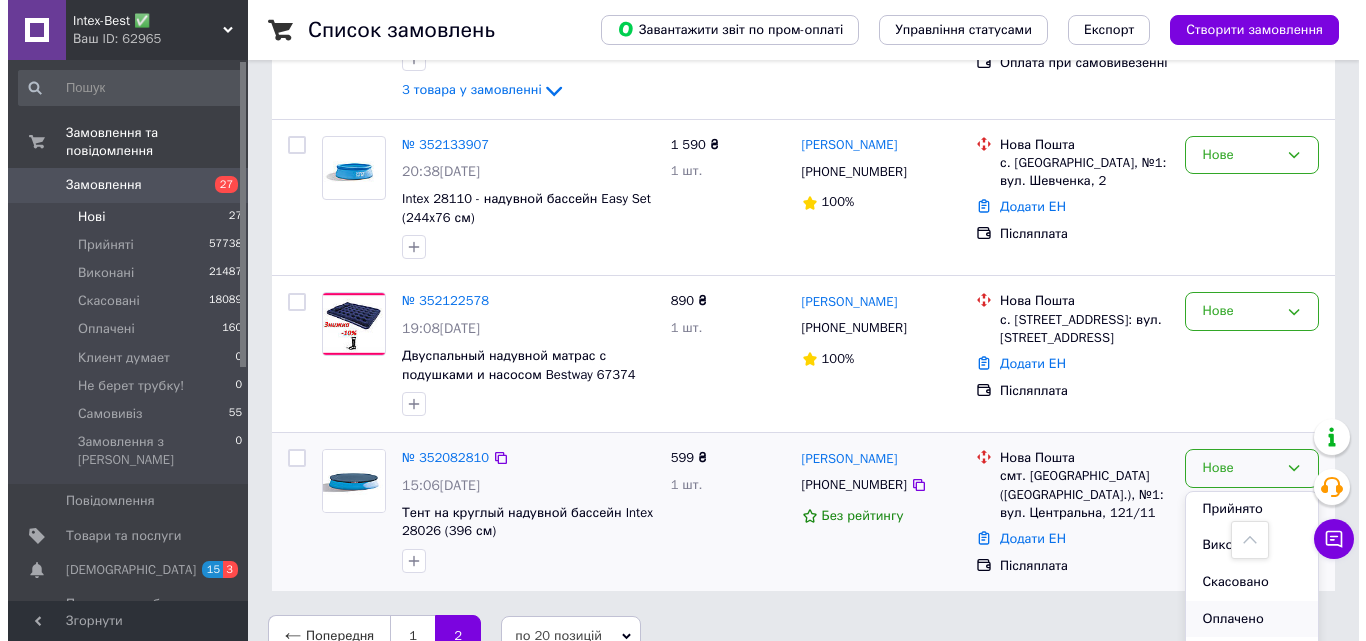 scroll, scrollTop: 0, scrollLeft: 0, axis: both 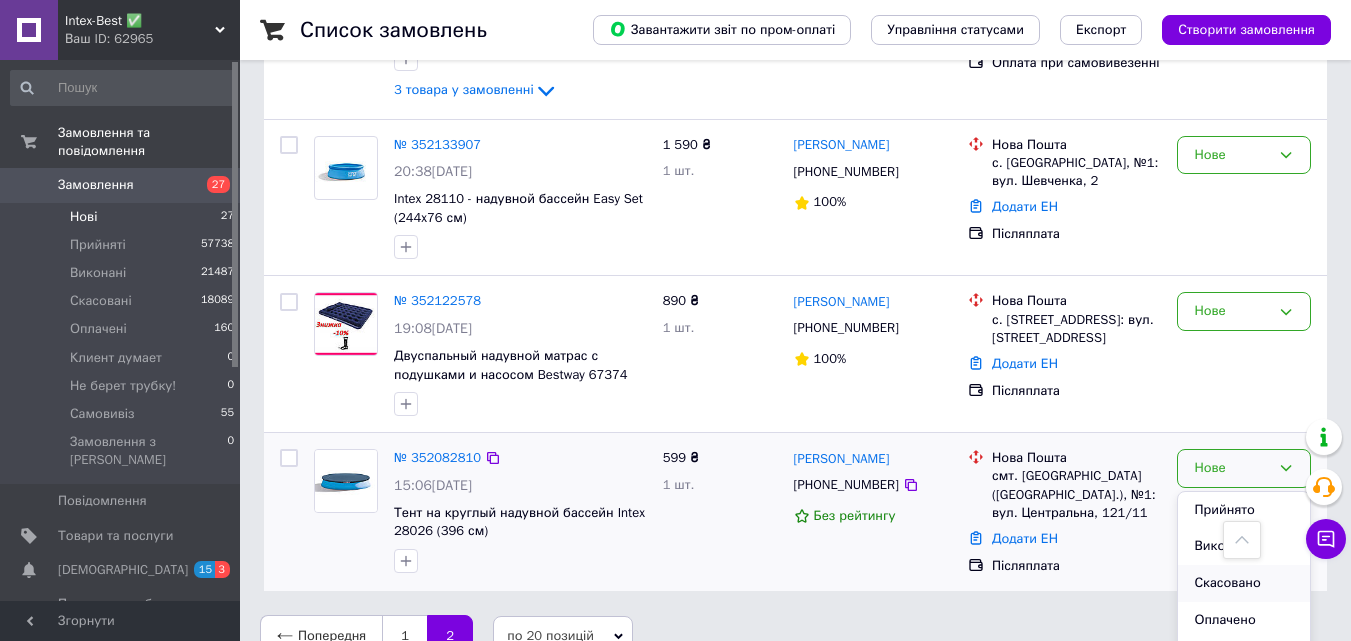 click on "Скасовано" at bounding box center [1244, 583] 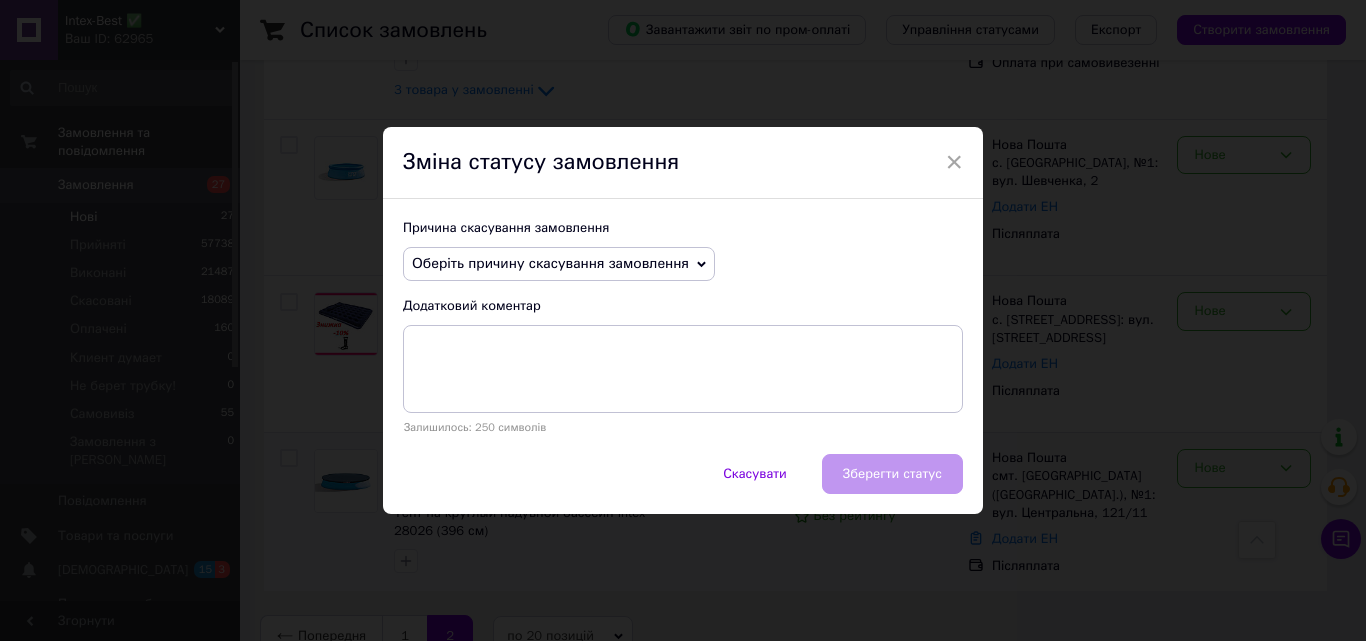 click 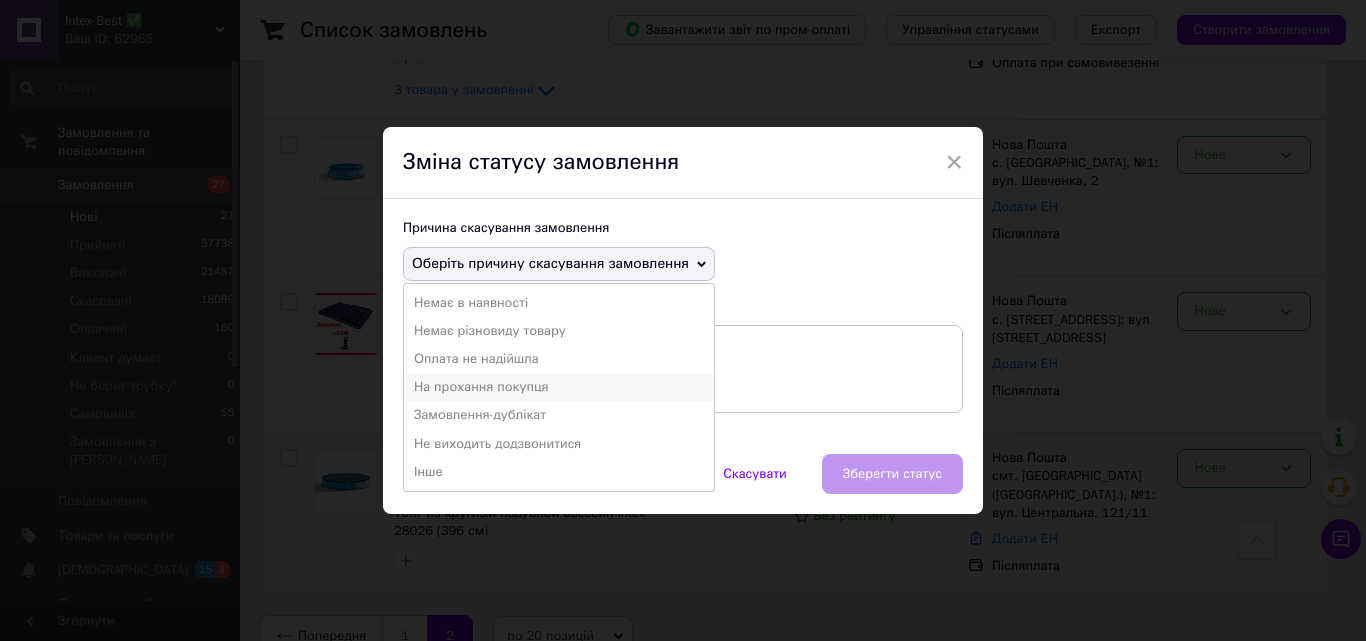 click on "На прохання покупця" at bounding box center (559, 387) 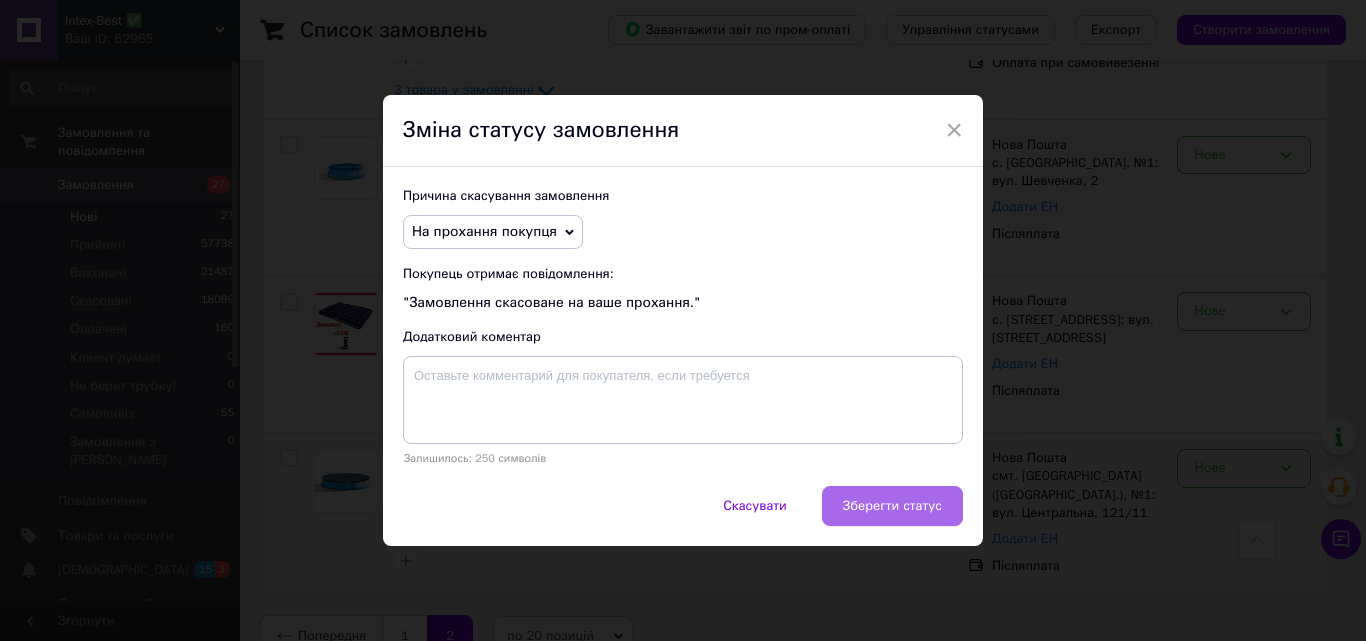 click on "Зберегти статус" at bounding box center [892, 506] 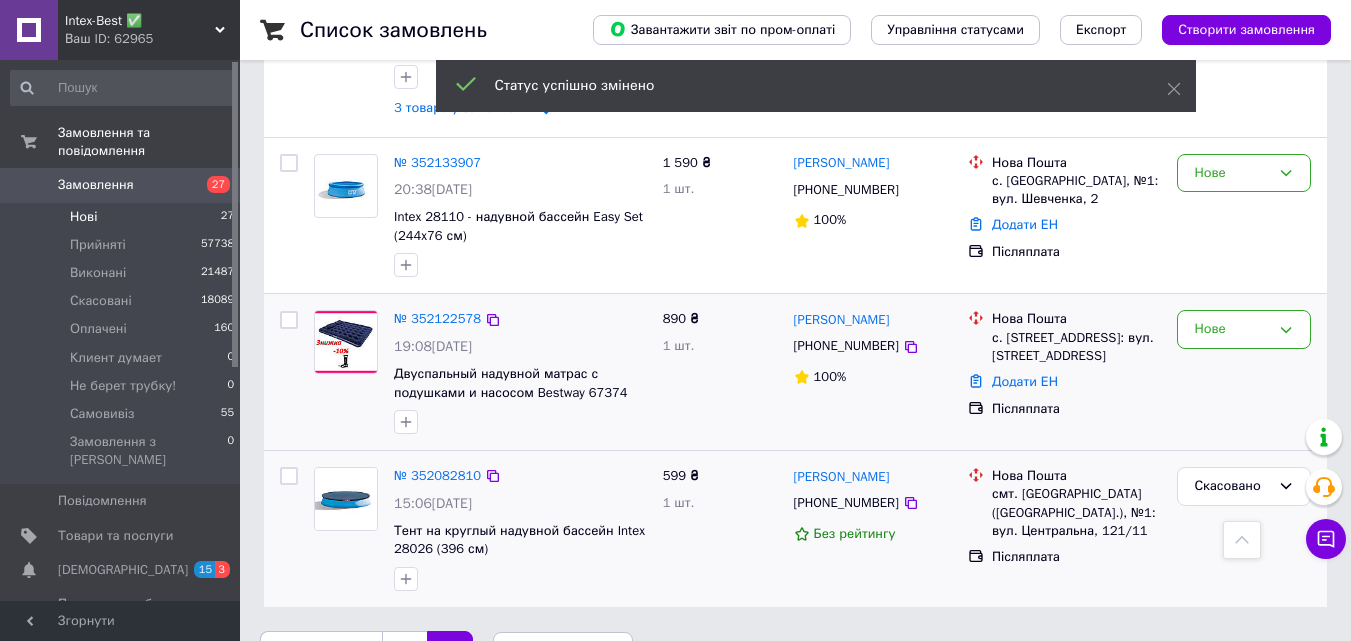 scroll, scrollTop: 1235, scrollLeft: 0, axis: vertical 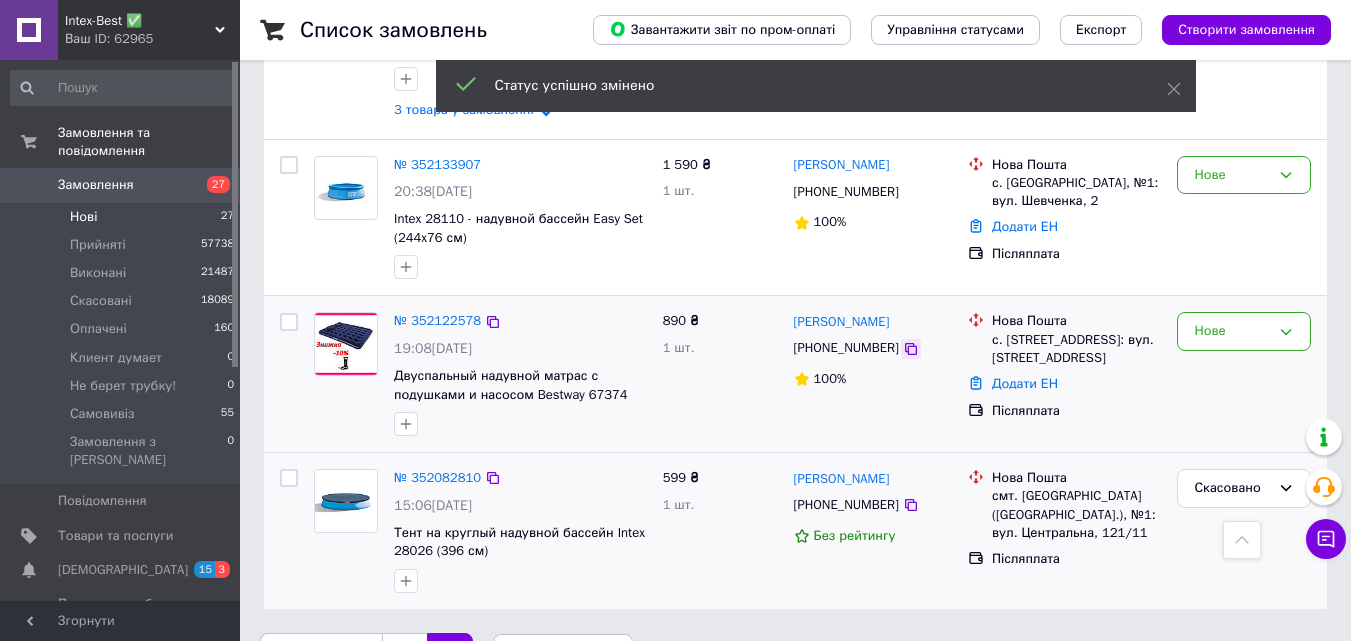 click 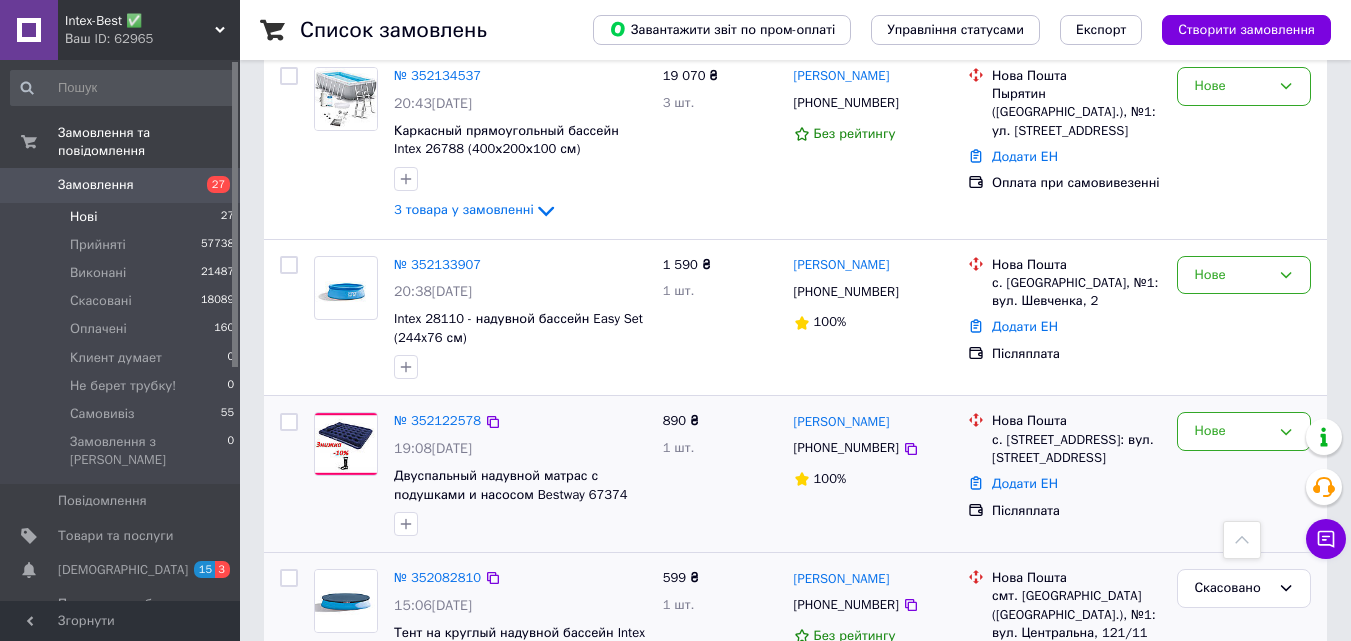 scroll, scrollTop: 1035, scrollLeft: 0, axis: vertical 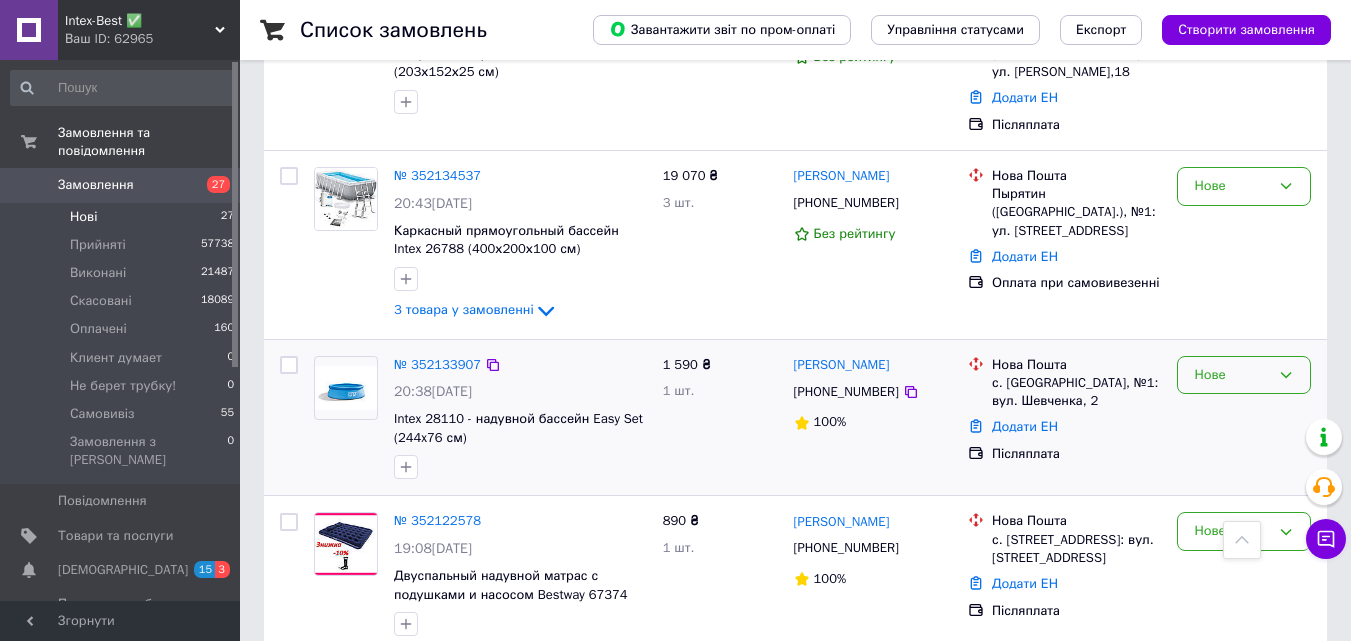 click 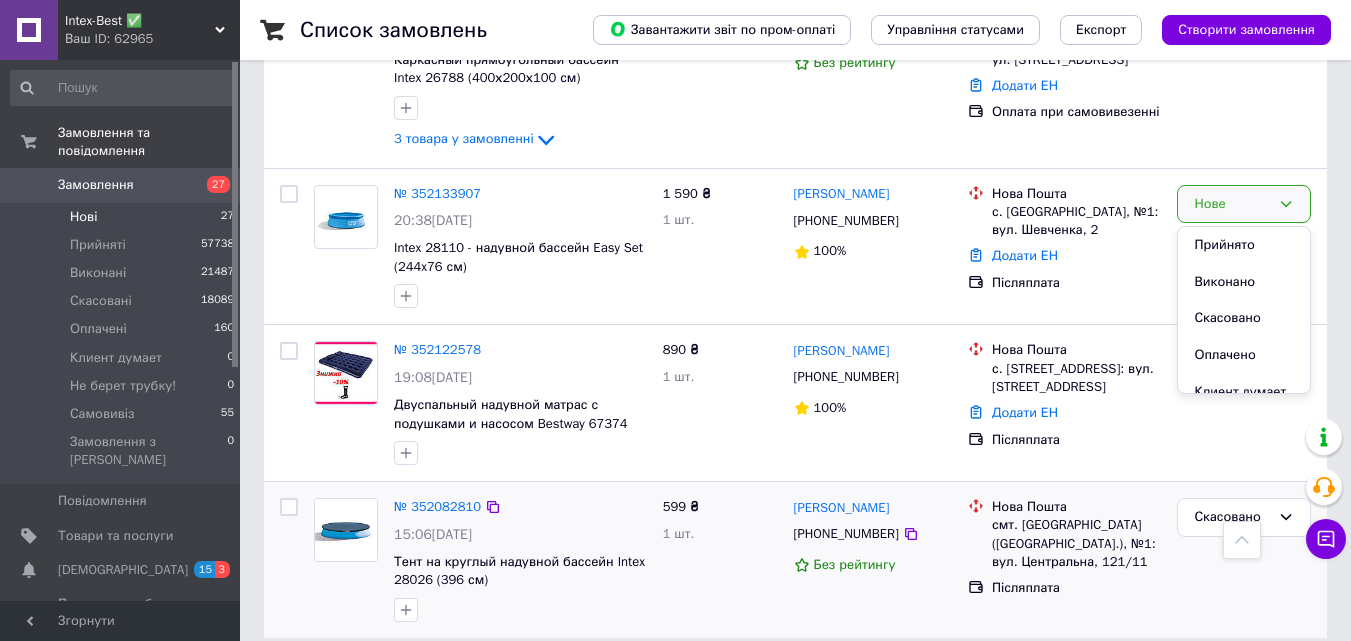 scroll, scrollTop: 1235, scrollLeft: 0, axis: vertical 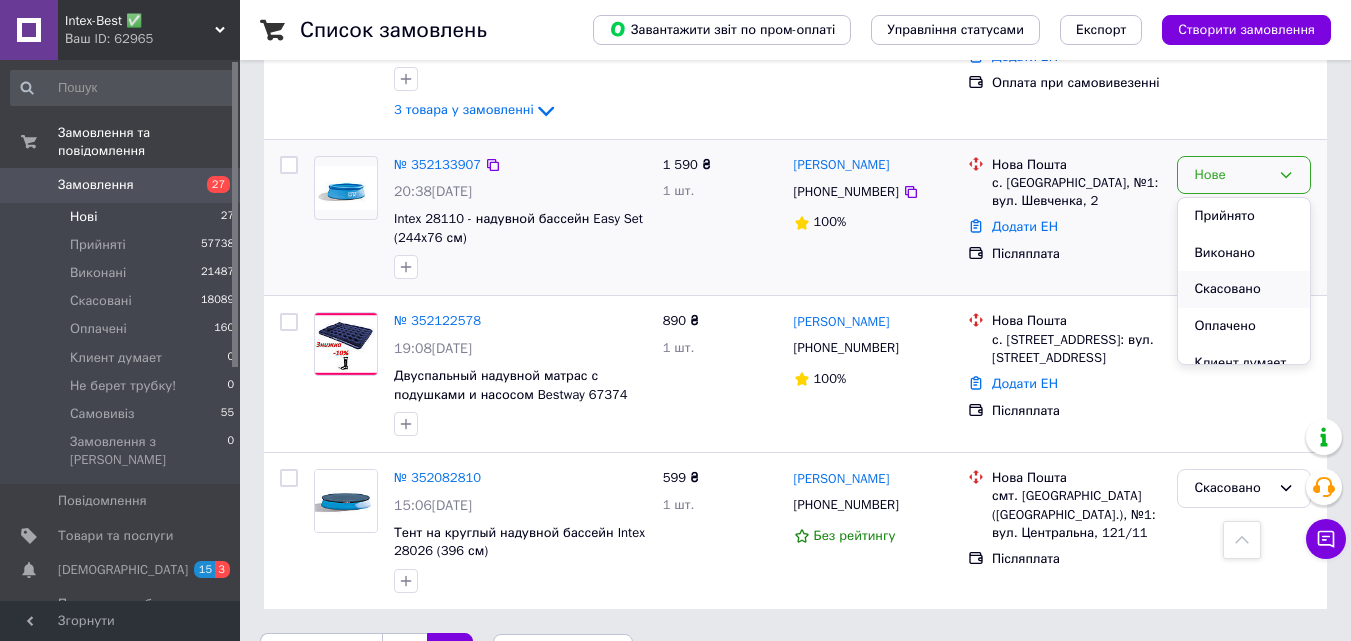 click on "Скасовано" at bounding box center [1244, 289] 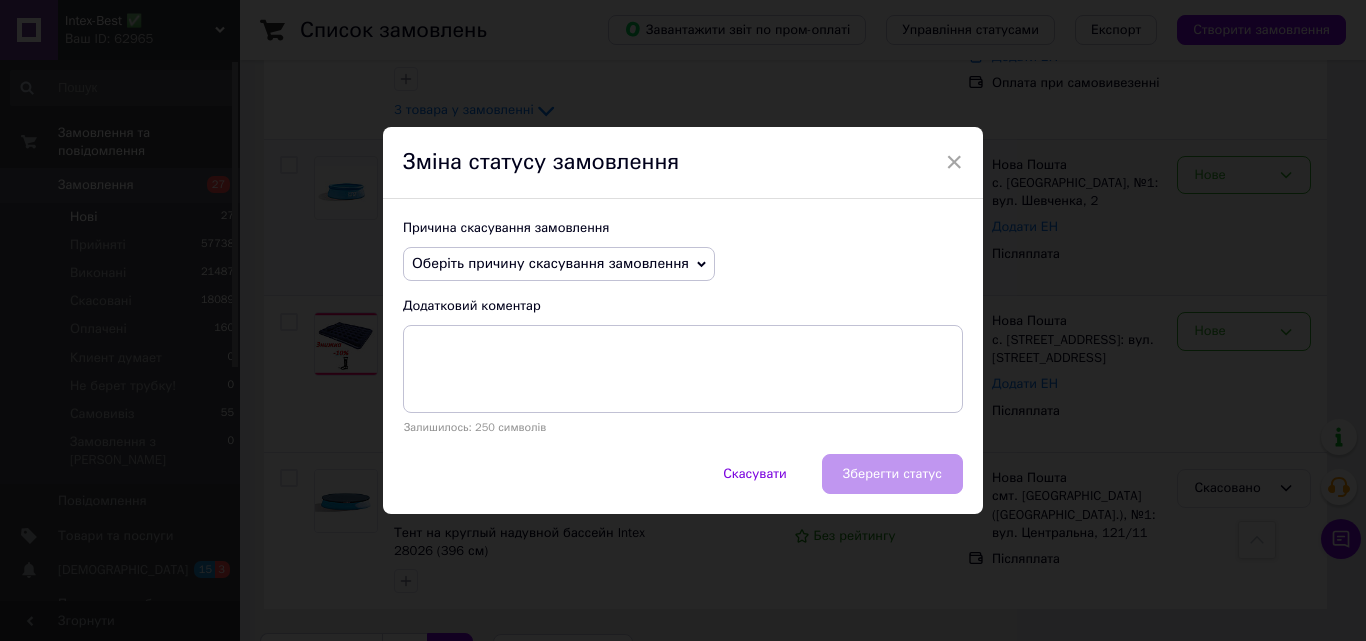 click 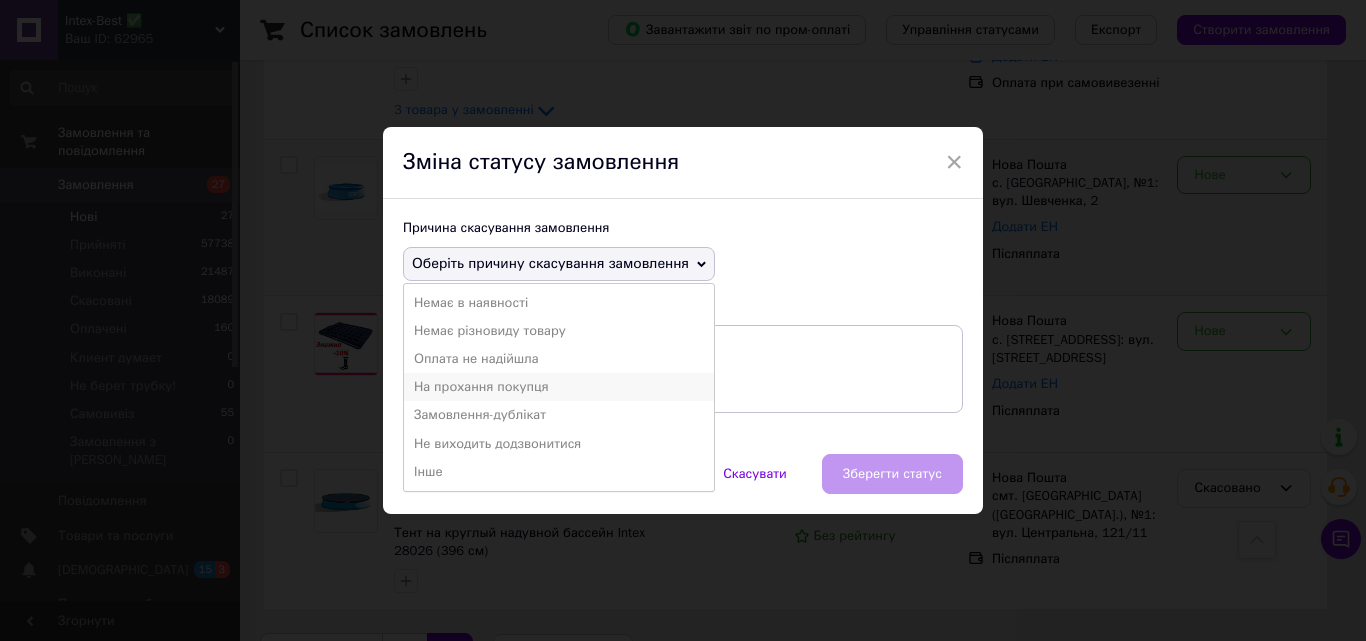 click on "На прохання покупця" at bounding box center [559, 387] 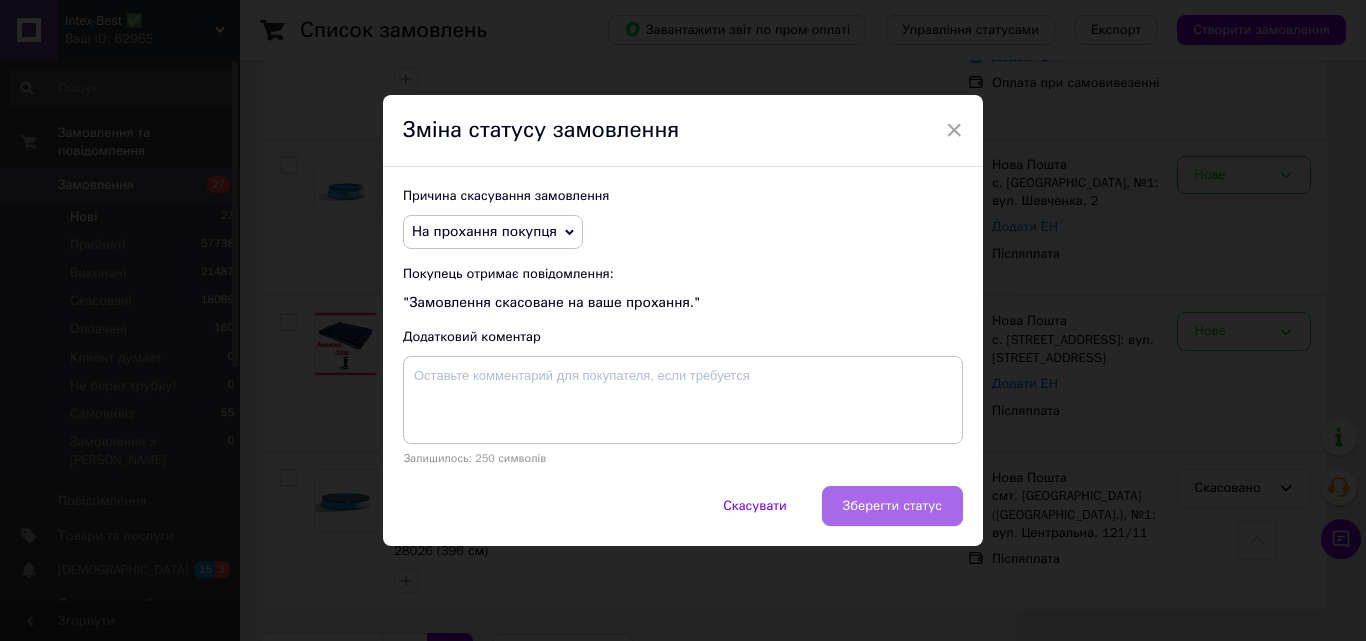 click on "Зберегти статус" at bounding box center [892, 506] 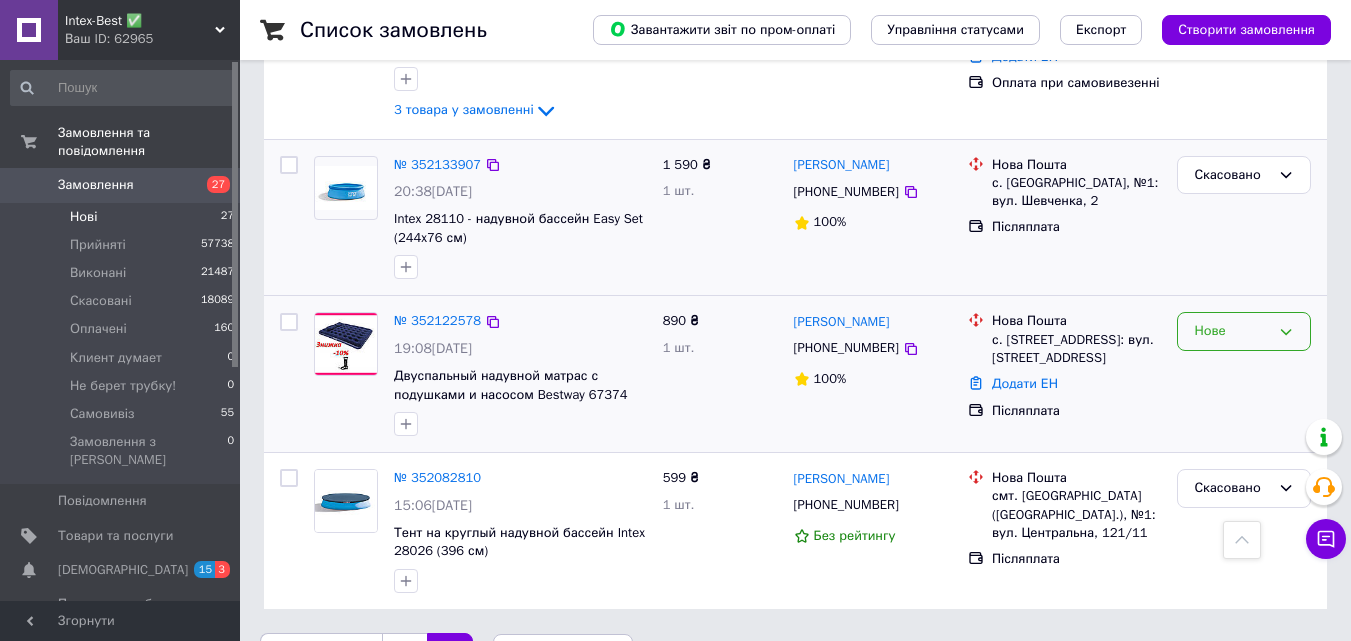 click 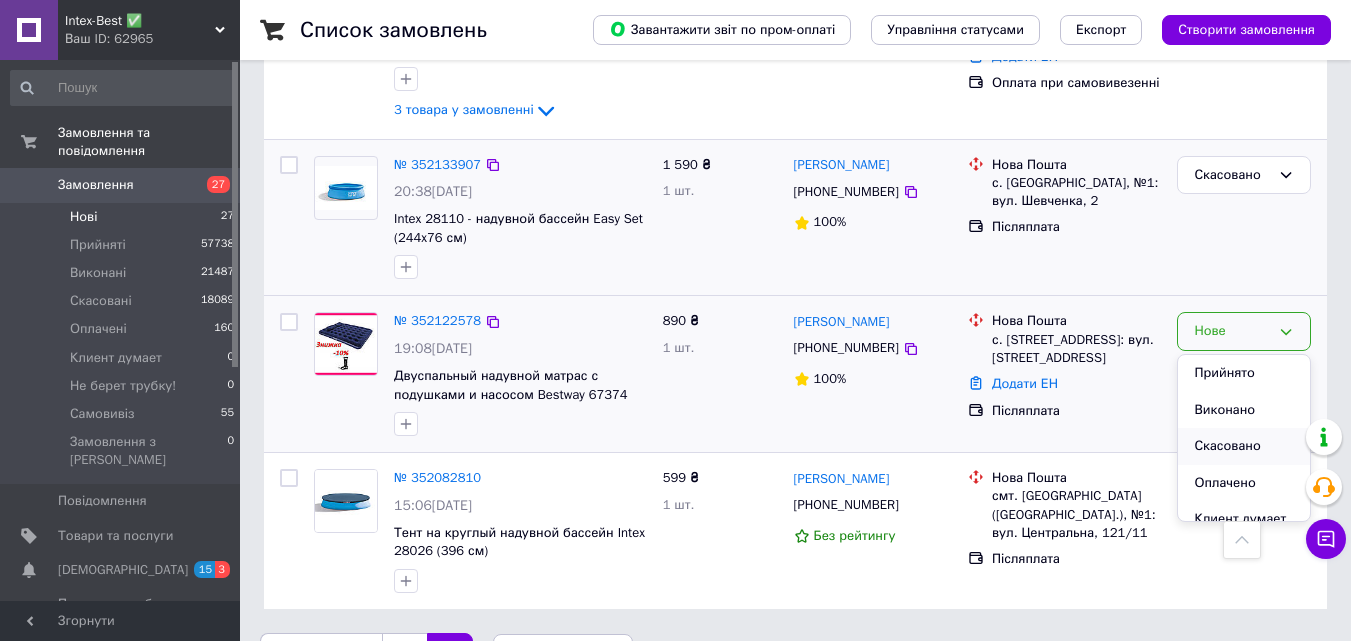 click on "Скасовано" at bounding box center [1244, 446] 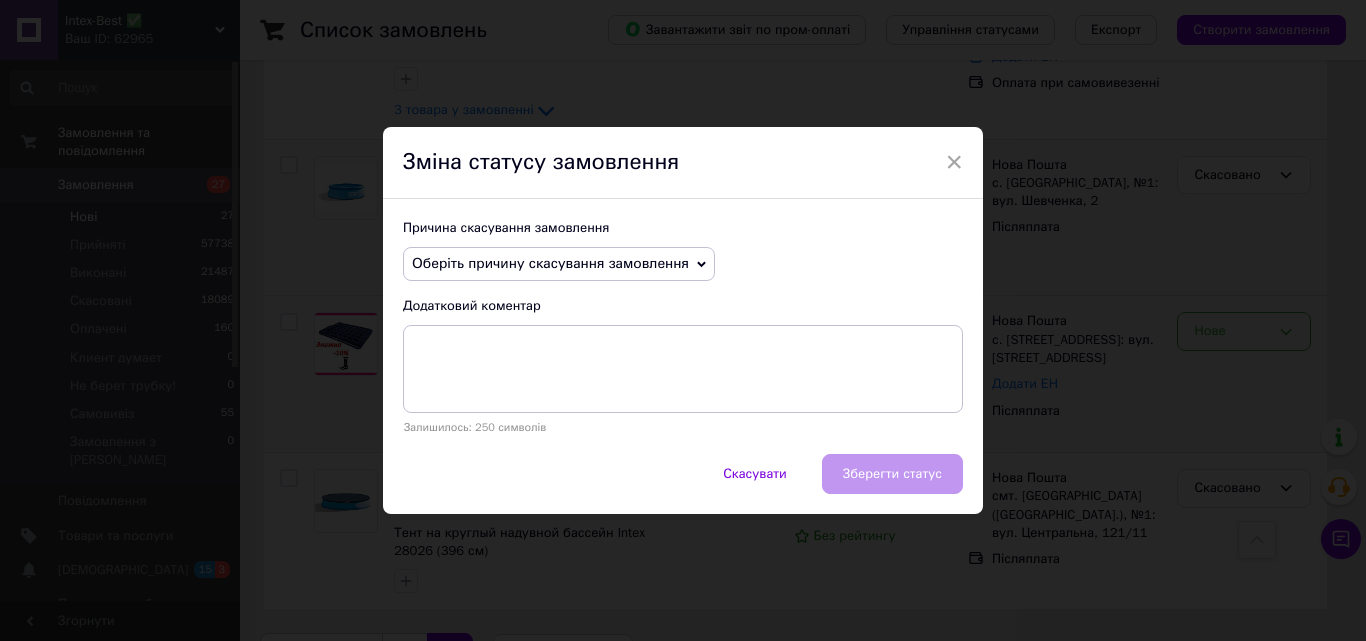 click on "Оберіть причину скасування замовлення" at bounding box center [559, 264] 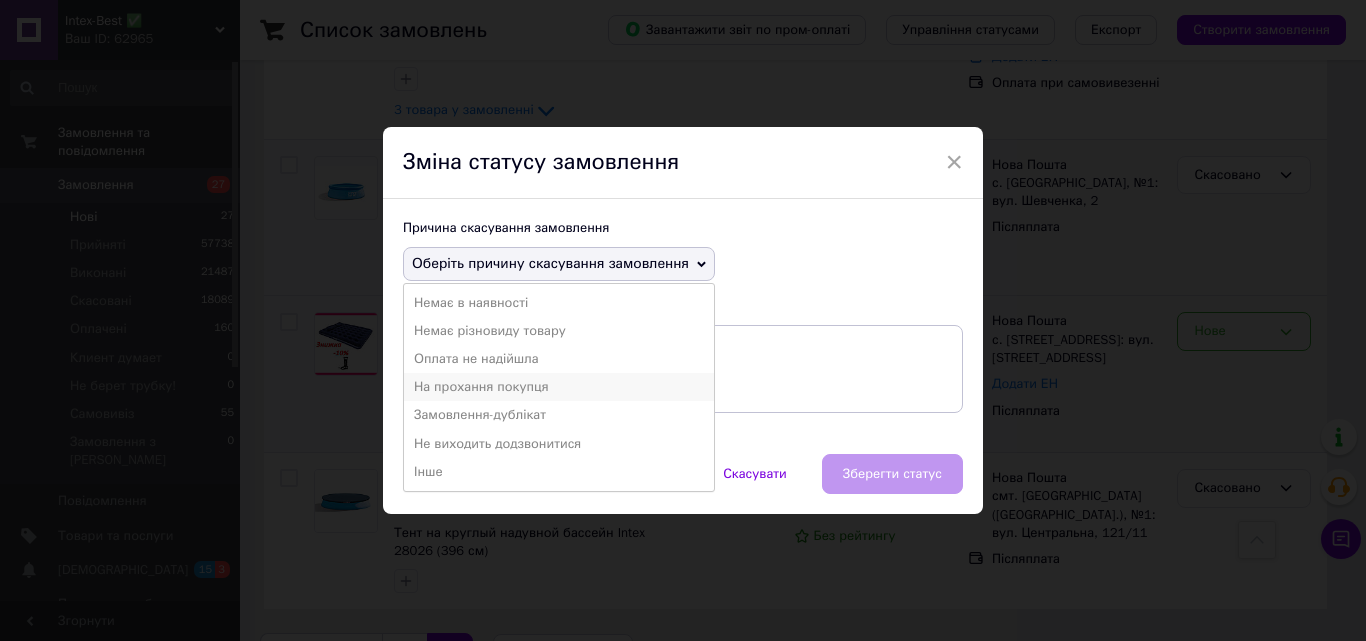 click on "На прохання покупця" at bounding box center [559, 387] 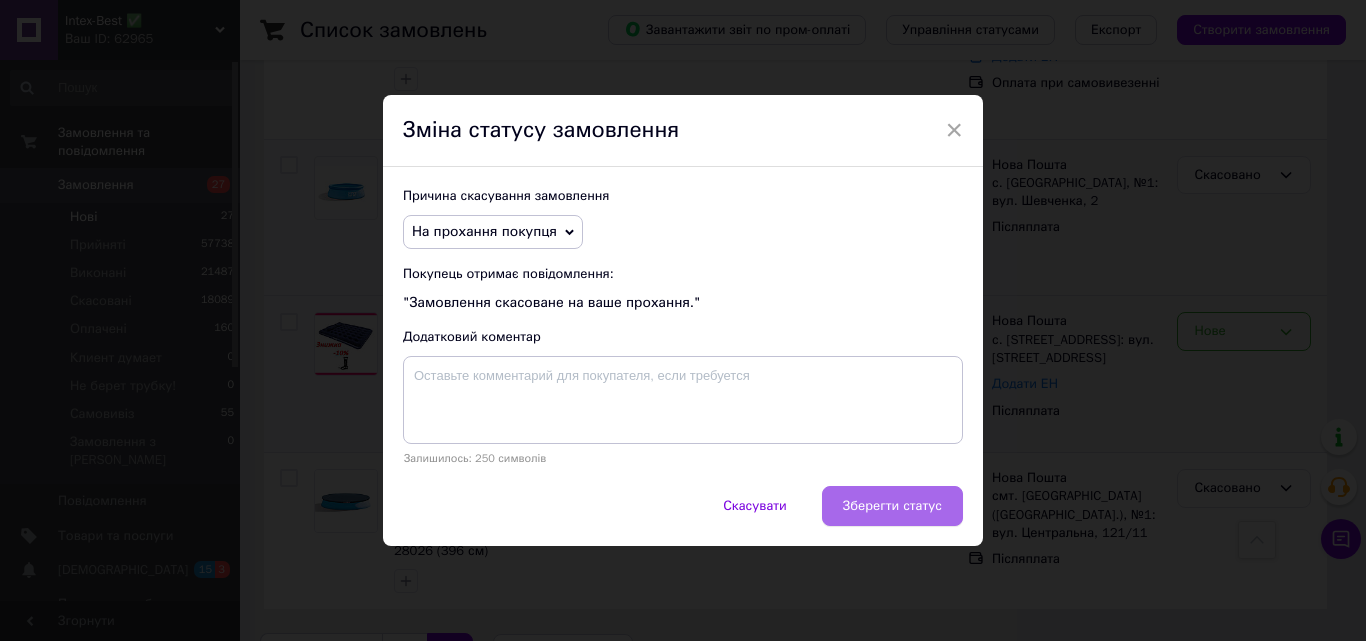 click on "Зберегти статус" at bounding box center (892, 506) 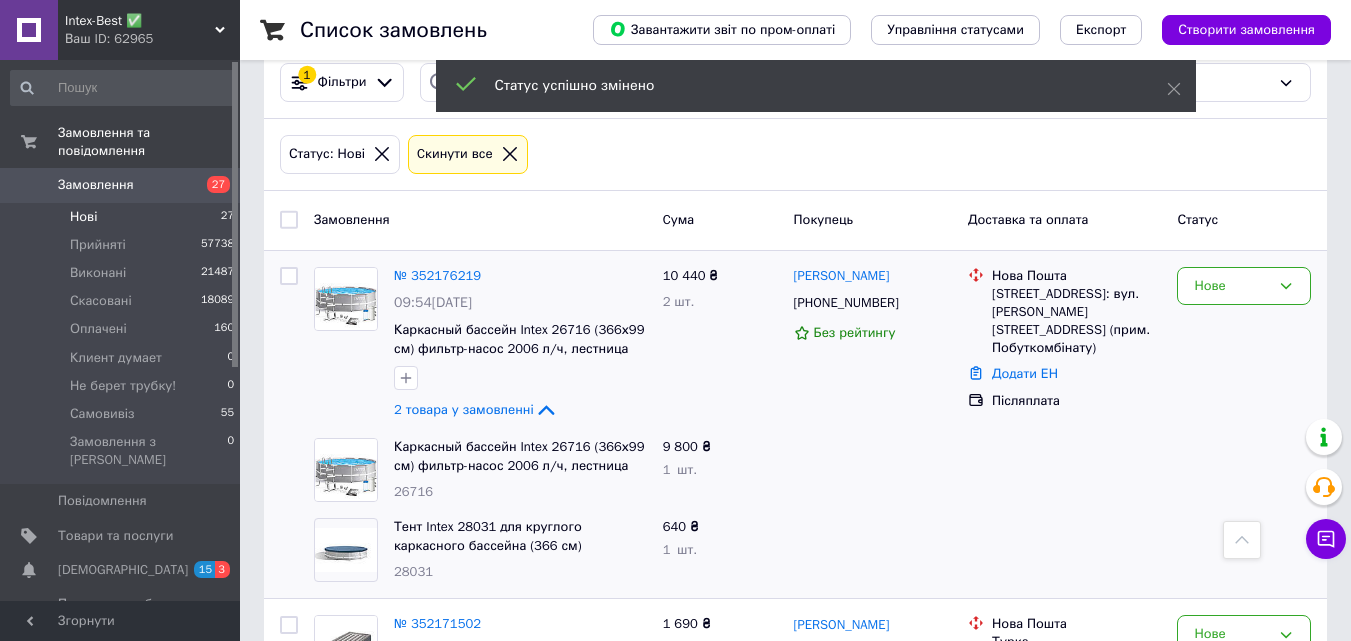 scroll, scrollTop: 133, scrollLeft: 0, axis: vertical 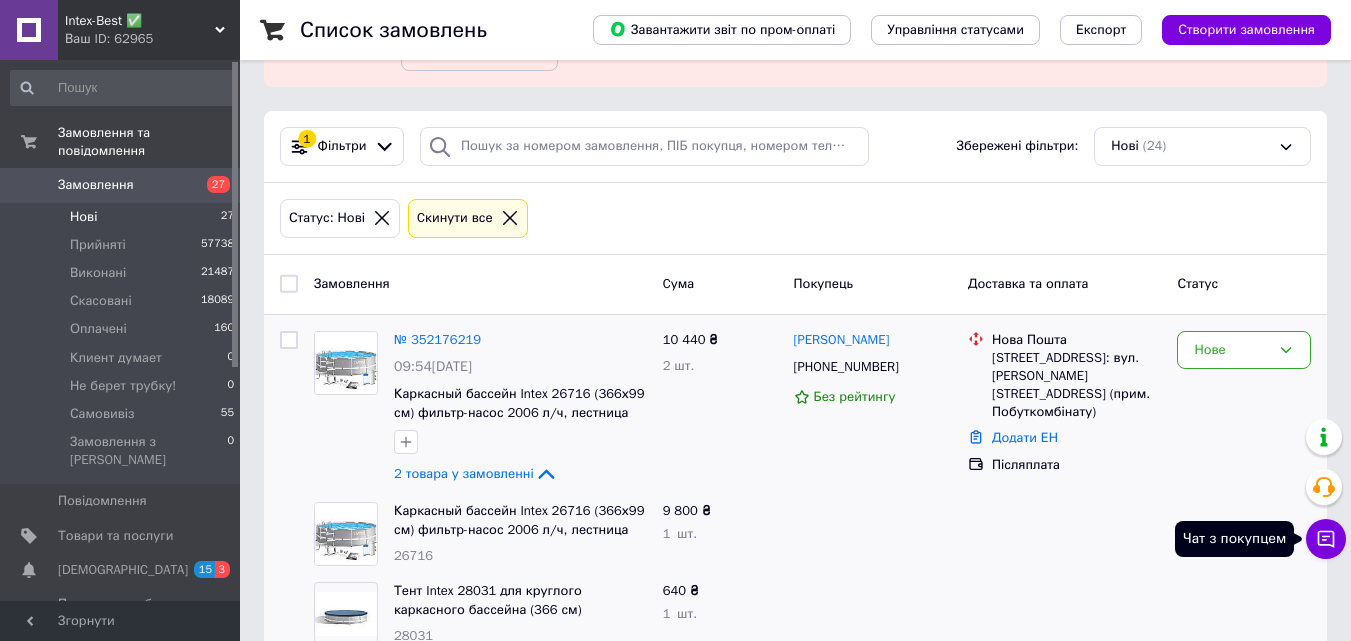 click 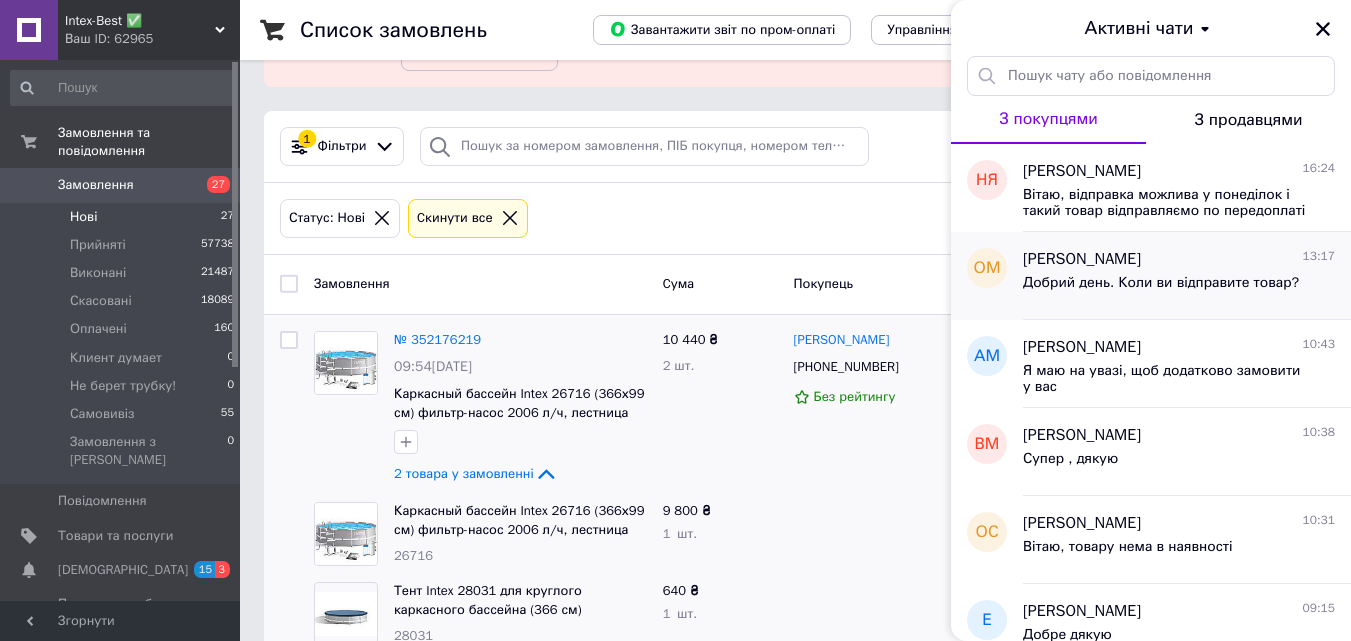 click on "[PERSON_NAME] 13:17 Добрий день. Коли ви відправите товар?" at bounding box center (1187, 276) 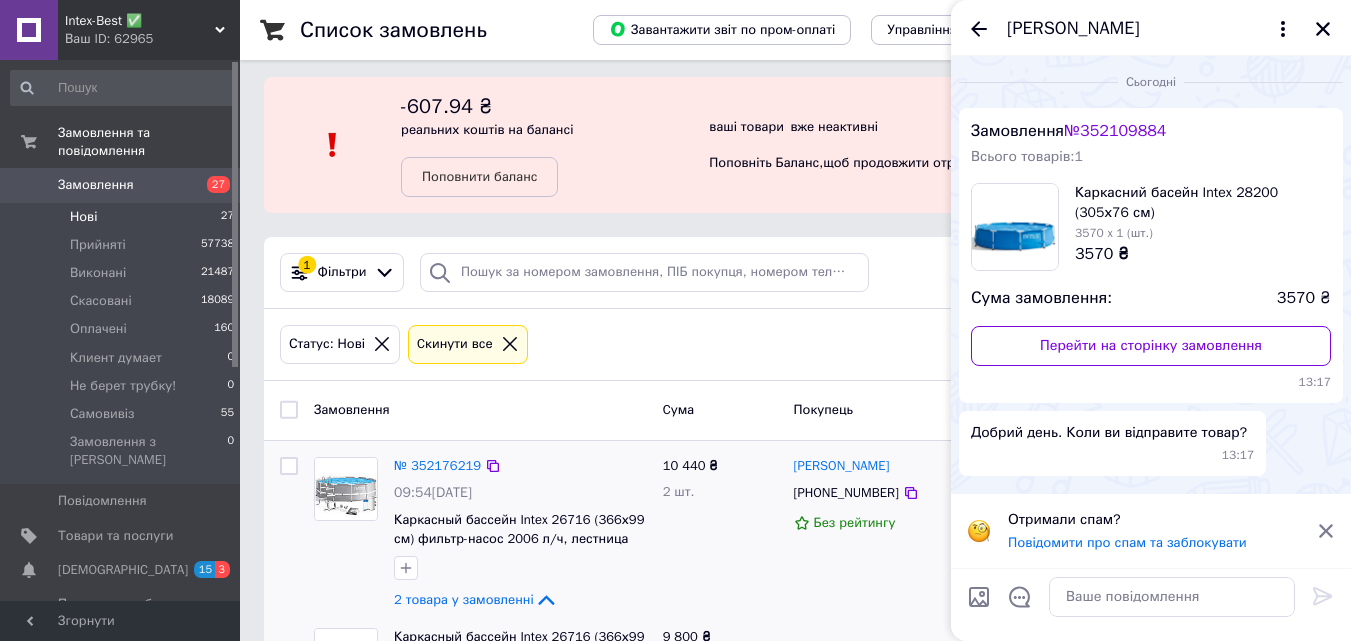 scroll, scrollTop: 0, scrollLeft: 0, axis: both 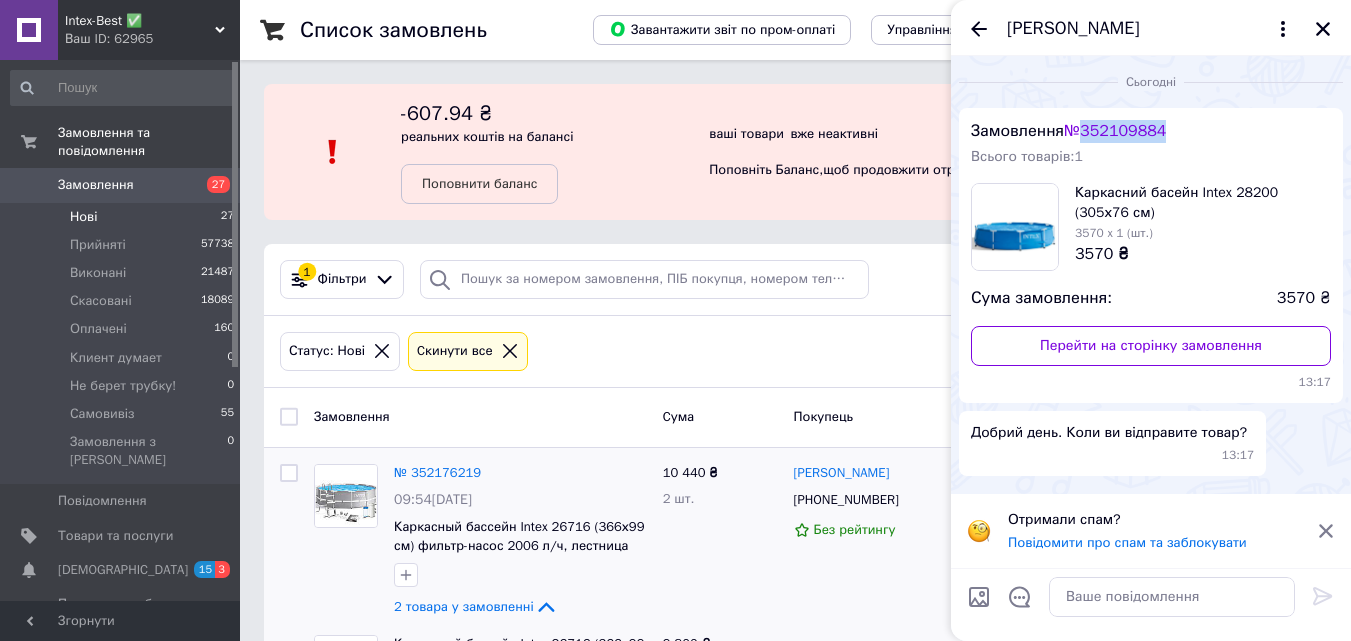 drag, startPoint x: 1093, startPoint y: 129, endPoint x: 1182, endPoint y: 119, distance: 89.560036 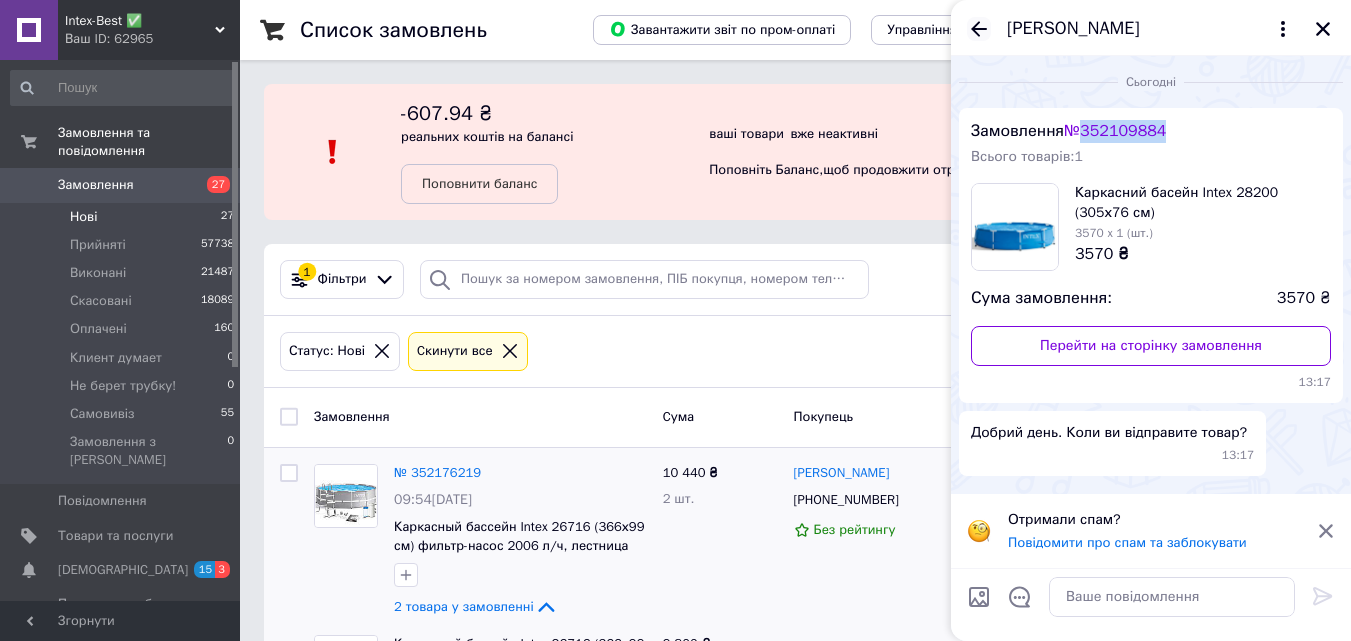 click 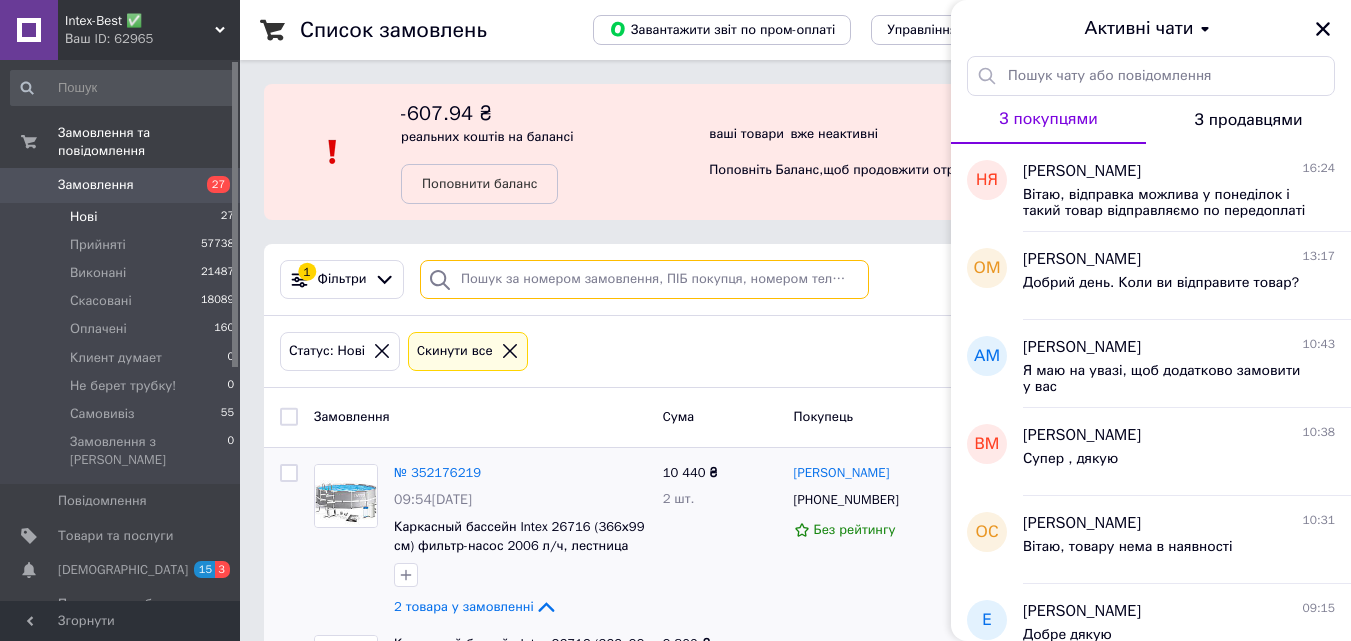 paste on "352109884" 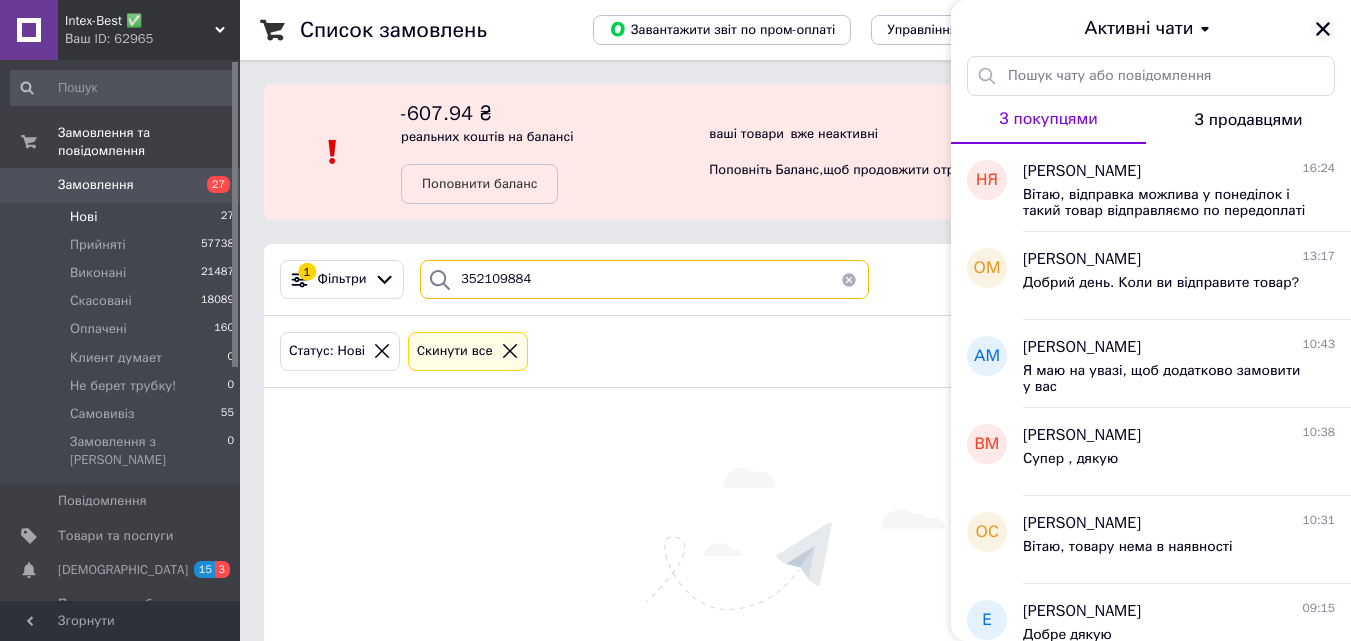 type on "352109884" 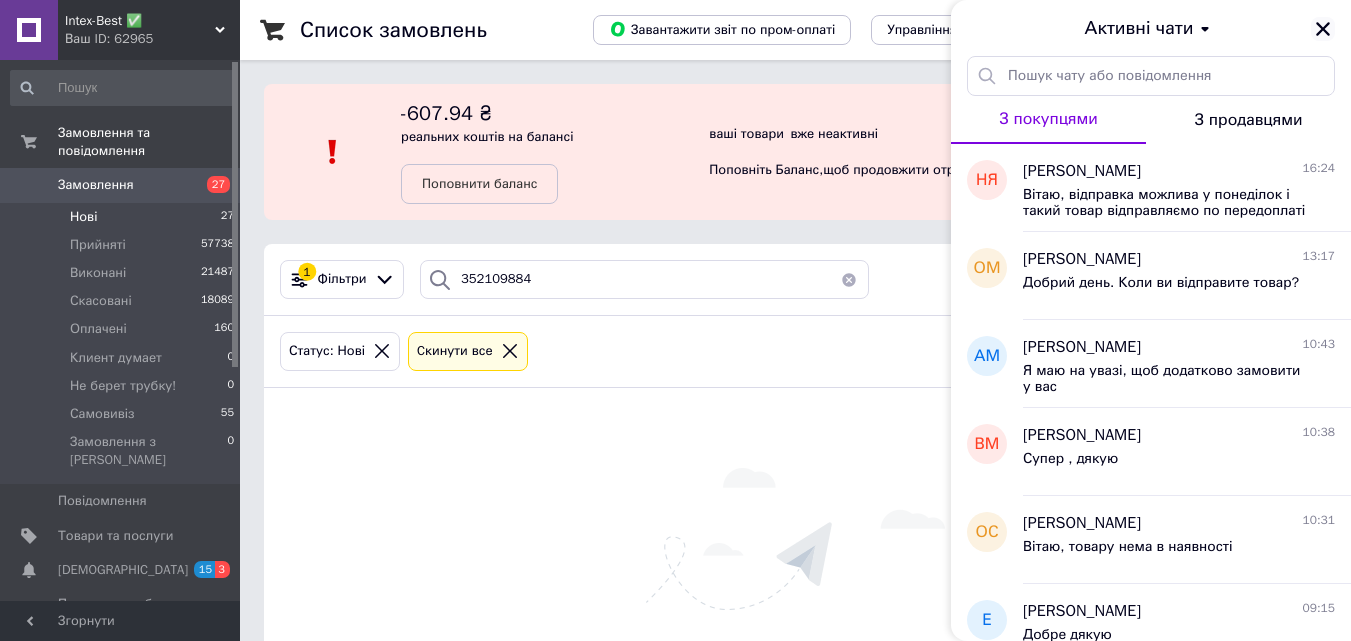 click 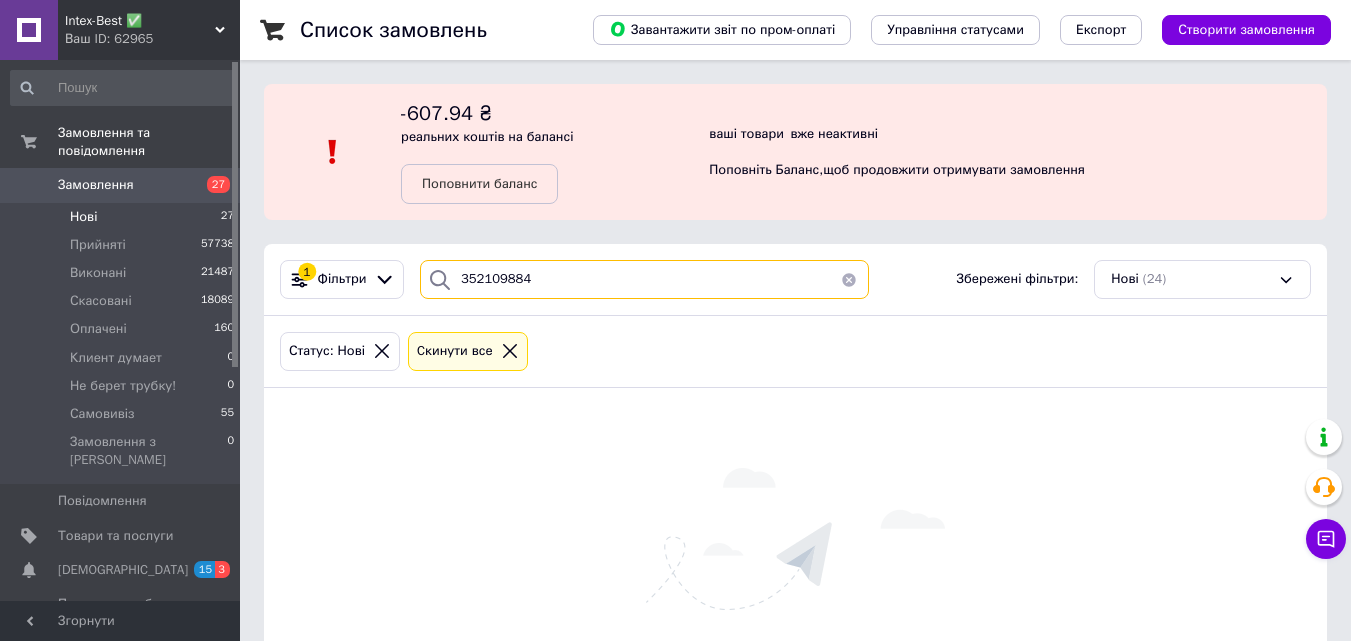 drag, startPoint x: 520, startPoint y: 274, endPoint x: 457, endPoint y: 269, distance: 63.1981 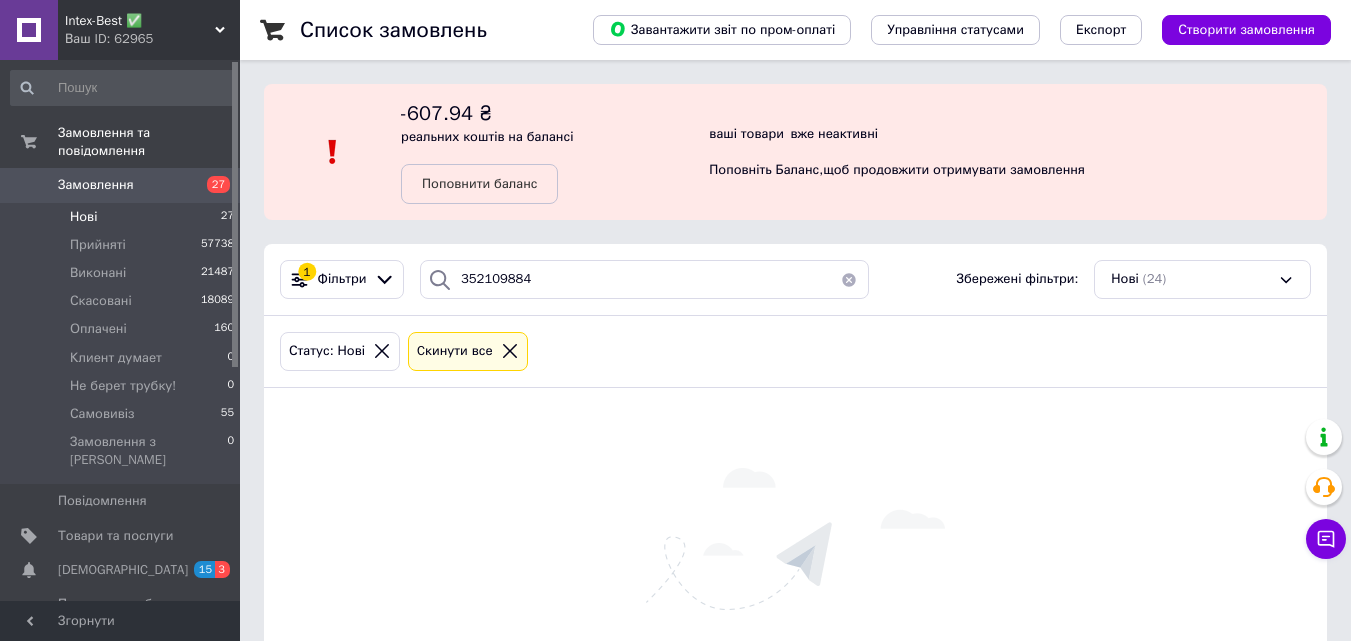 click on "Замовлення" at bounding box center (121, 185) 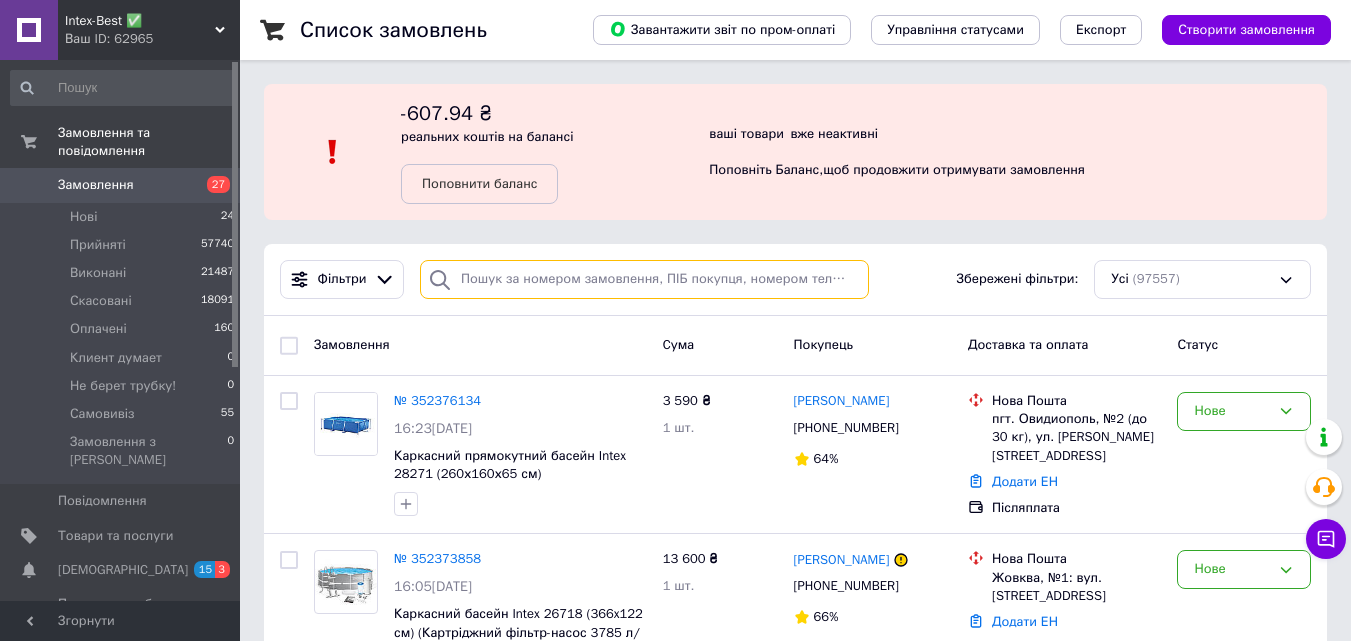paste on "352109884" 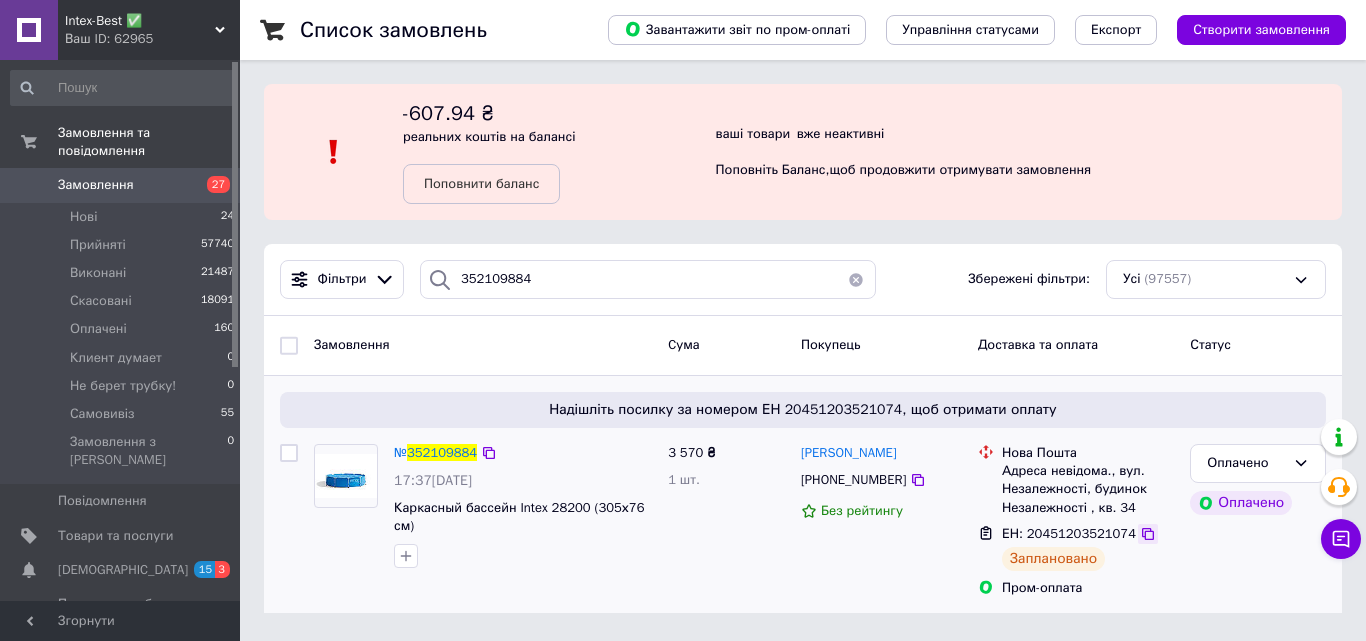 click 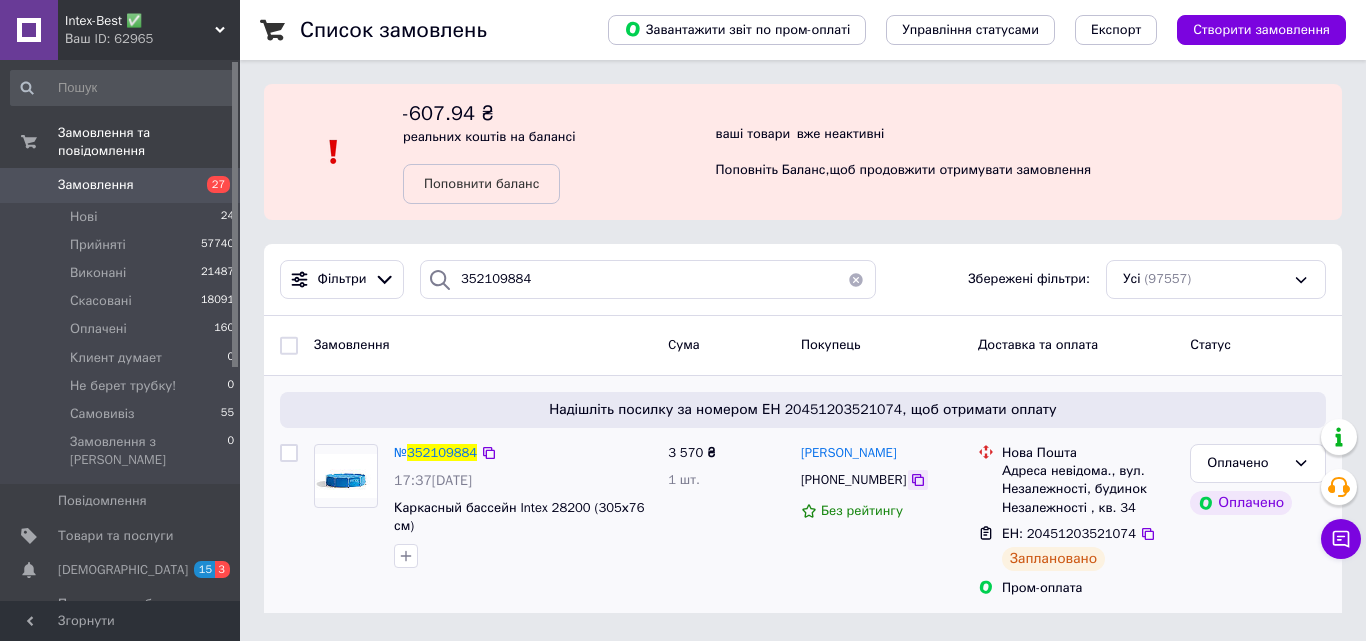 click 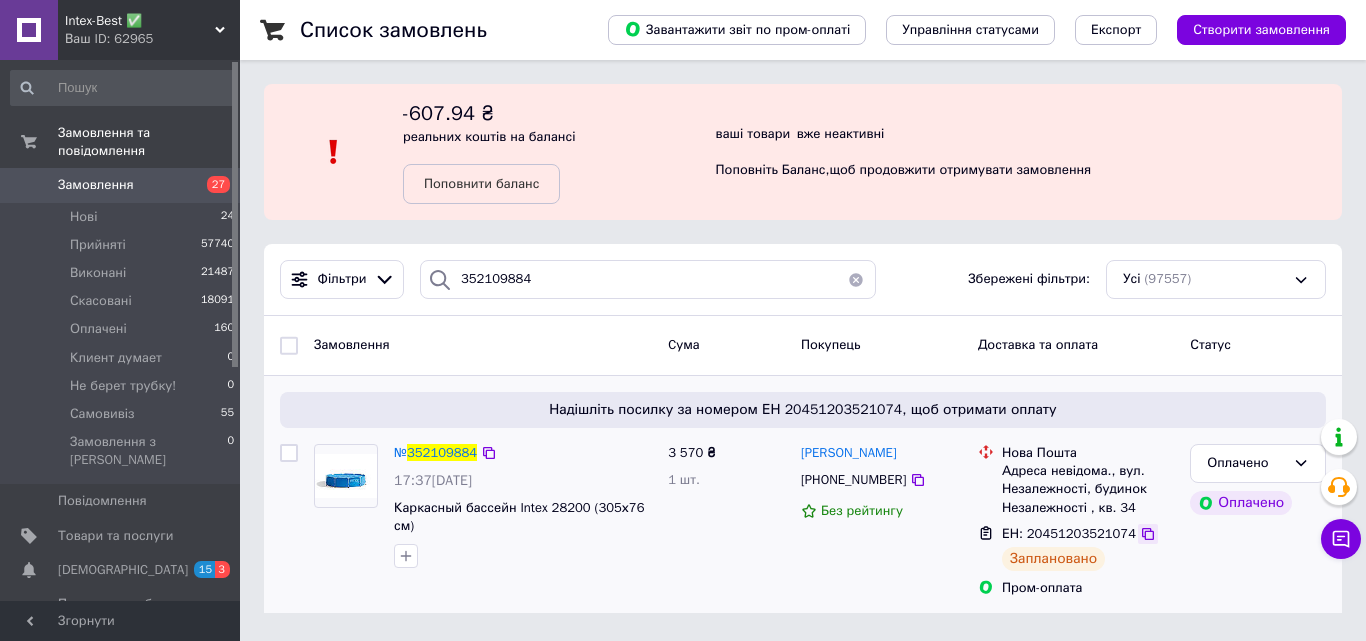 click 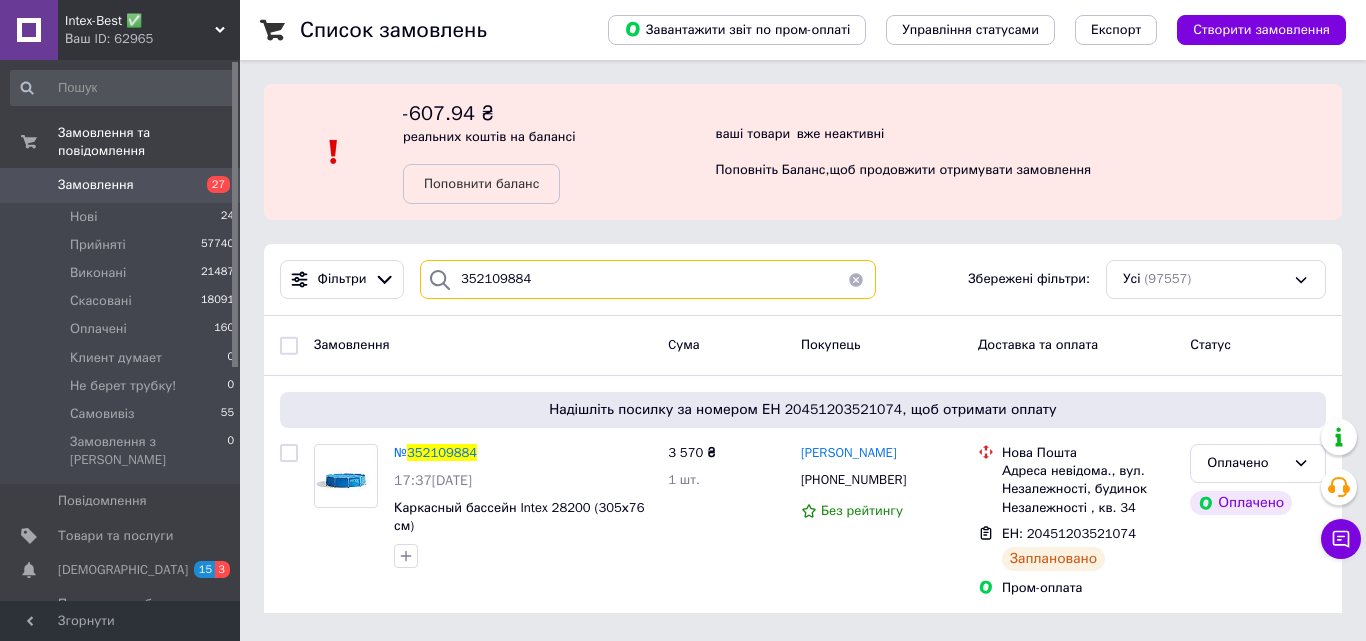 click on "352109884" at bounding box center [648, 279] 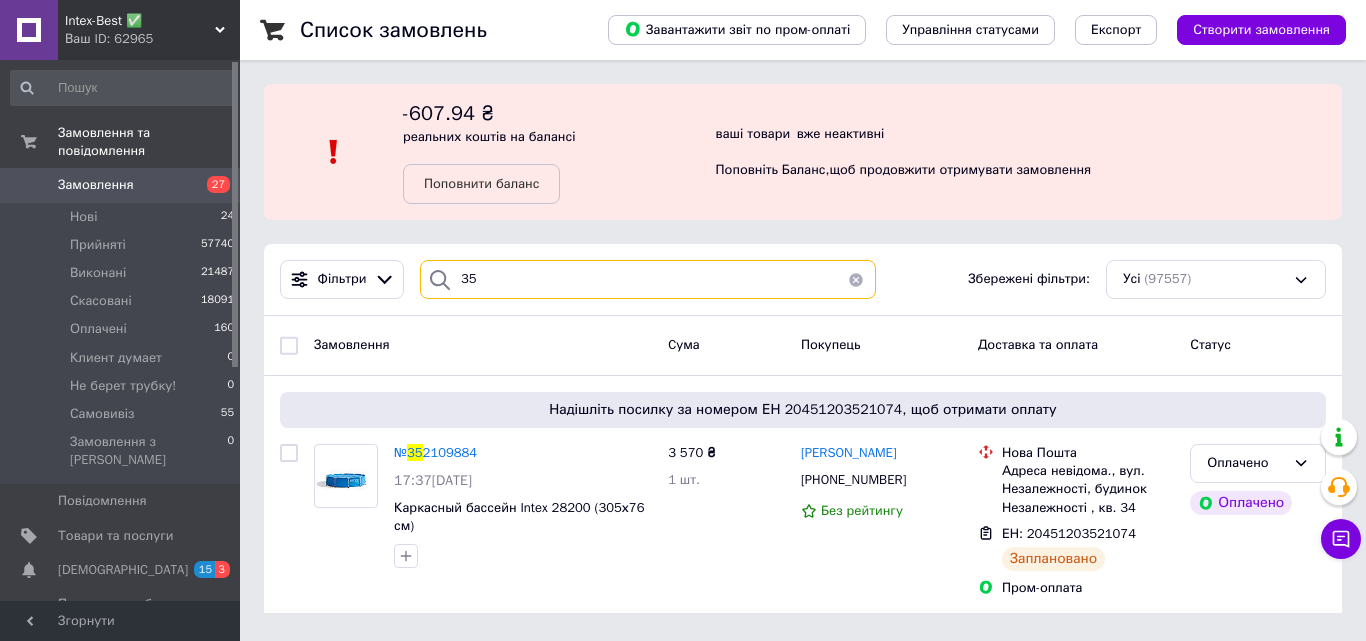 type on "3" 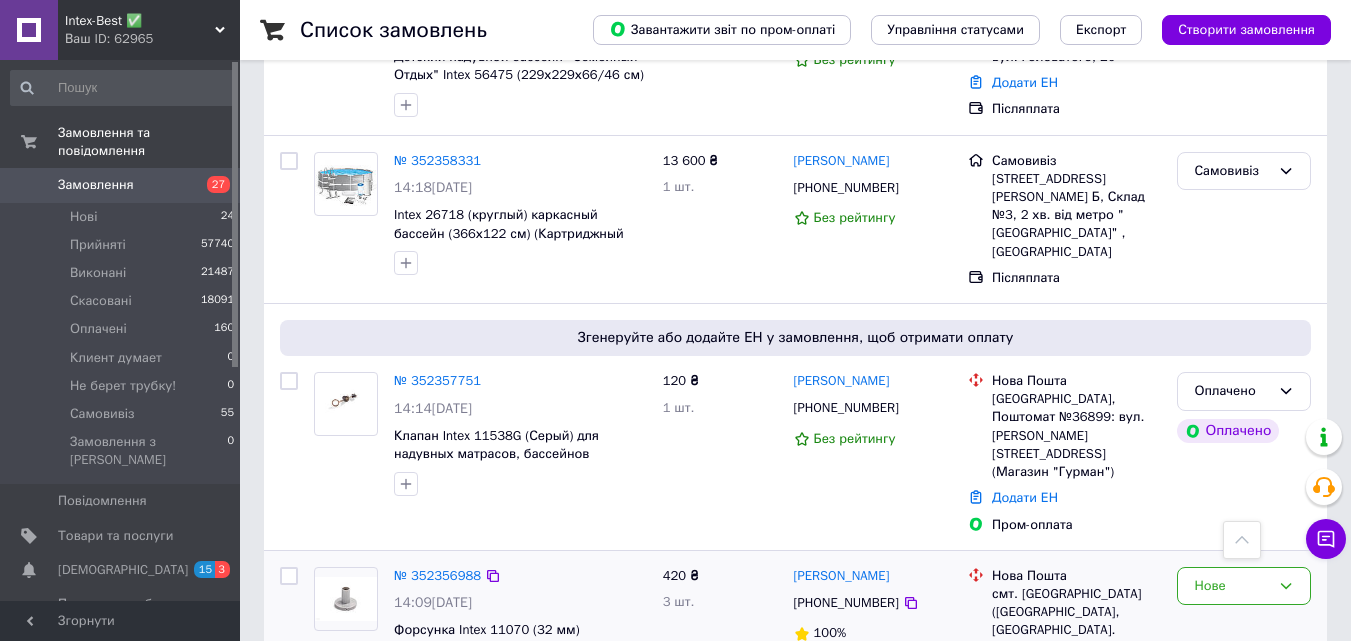 scroll, scrollTop: 3312, scrollLeft: 0, axis: vertical 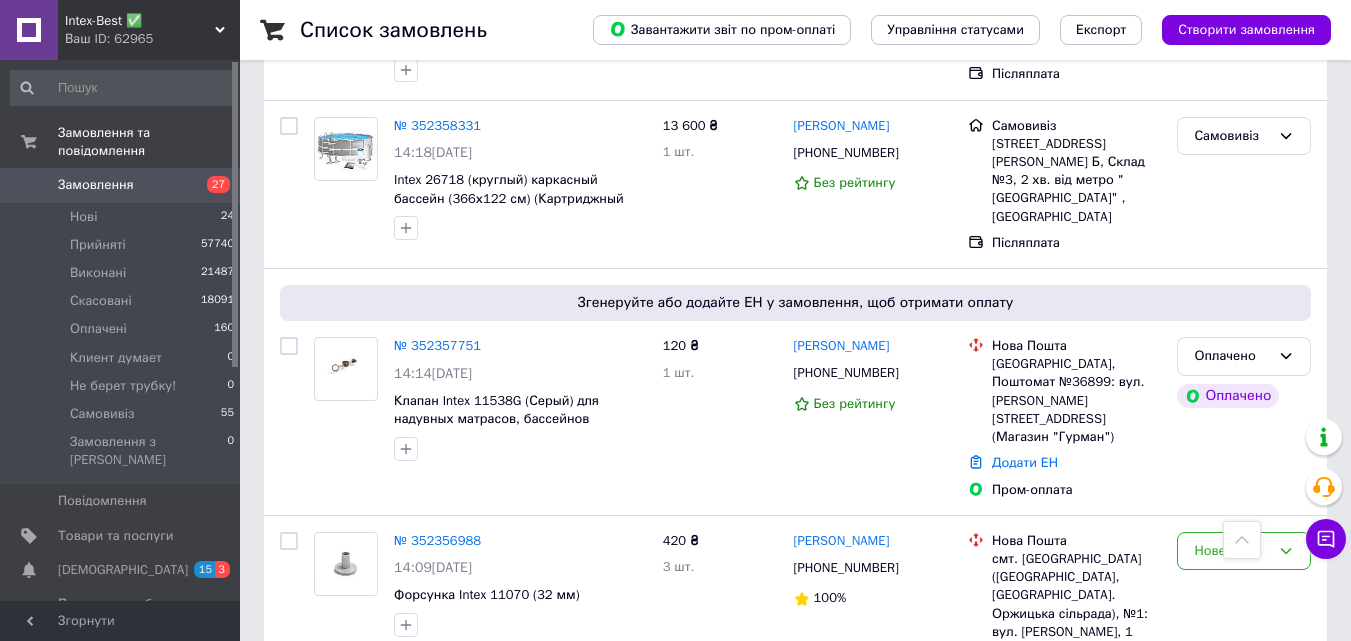 type 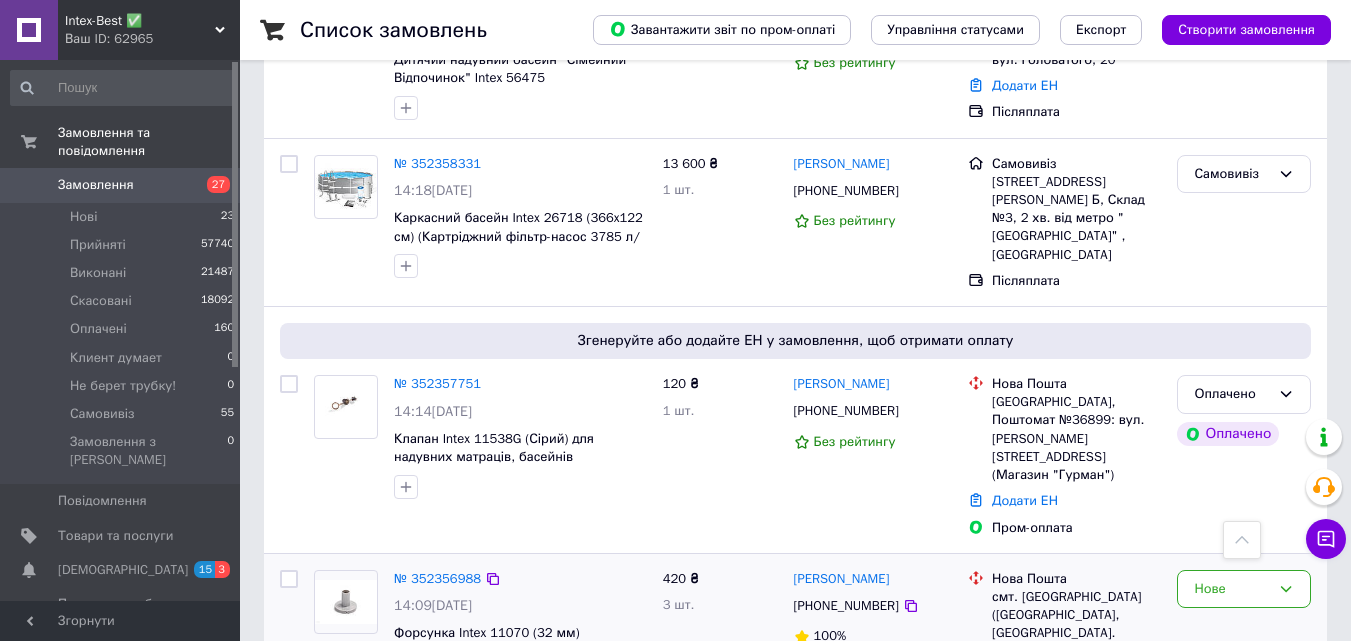scroll, scrollTop: 3312, scrollLeft: 0, axis: vertical 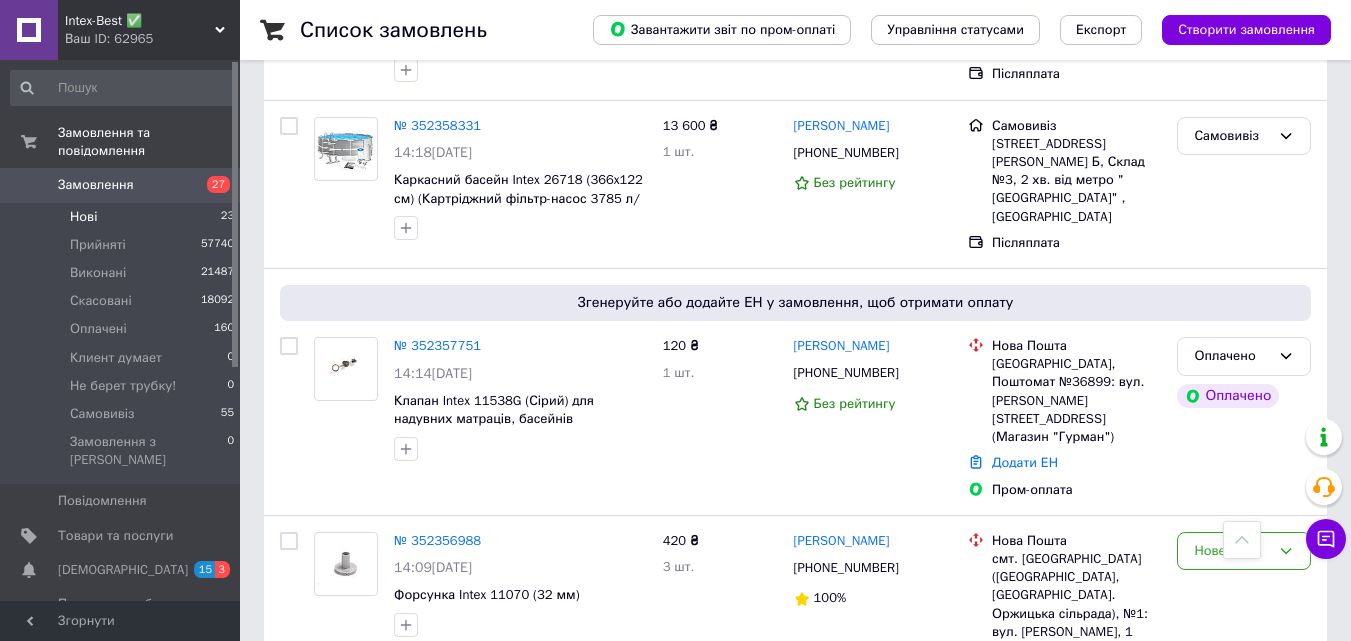 click on "Нові 23" at bounding box center [123, 217] 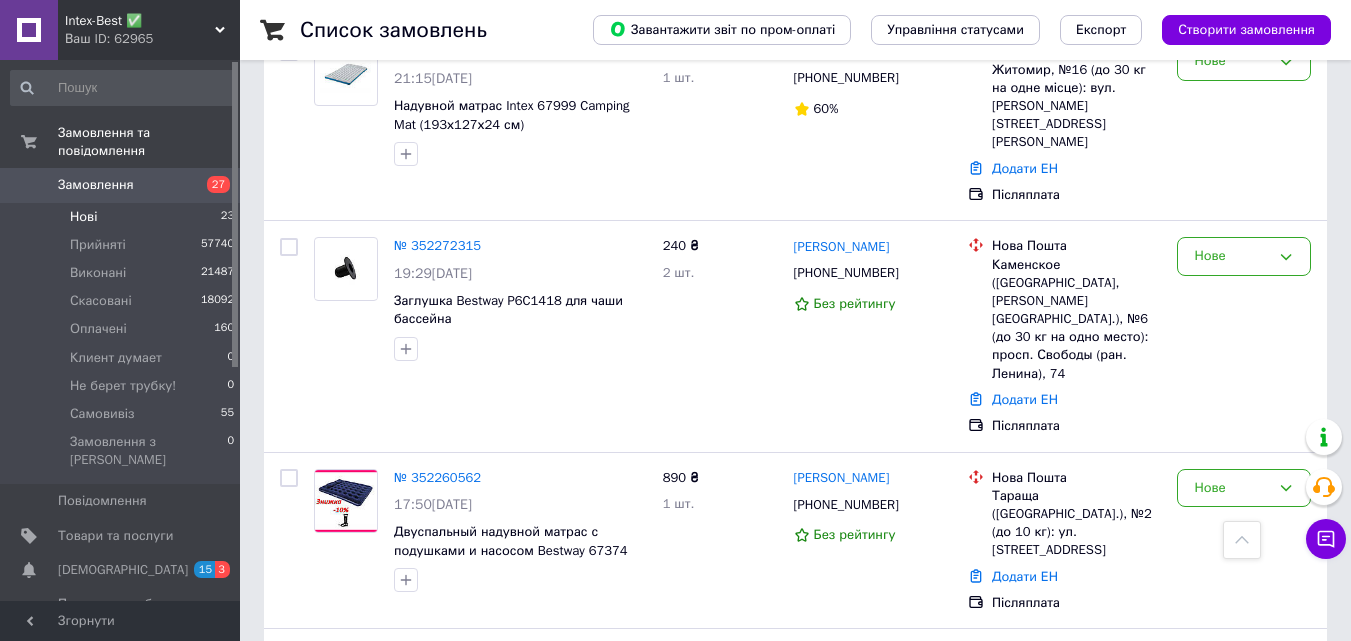 scroll, scrollTop: 3251, scrollLeft: 0, axis: vertical 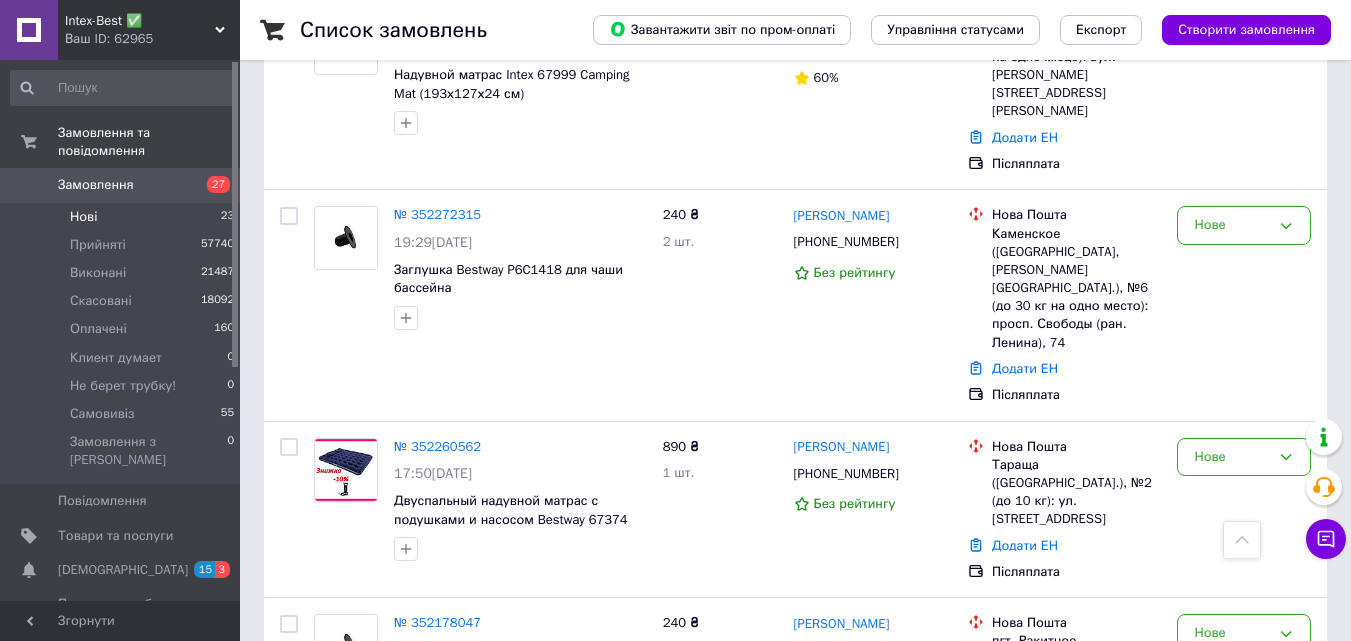click on "2" at bounding box center [327, 855] 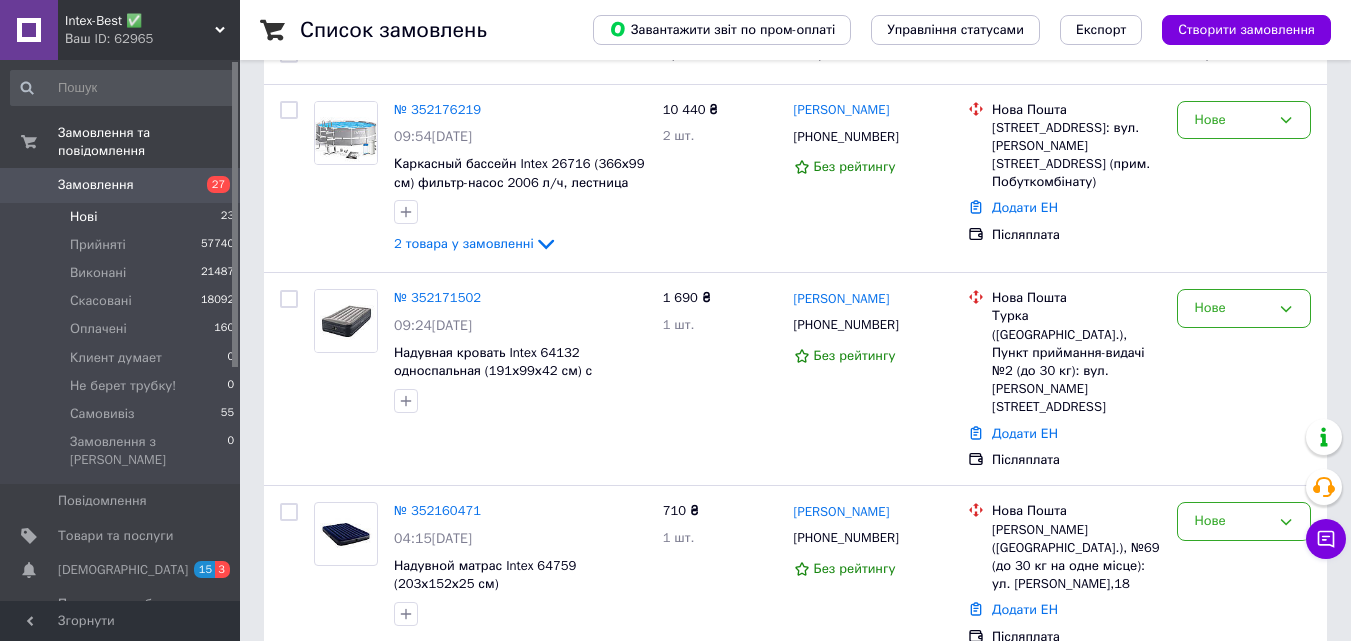 scroll, scrollTop: 416, scrollLeft: 0, axis: vertical 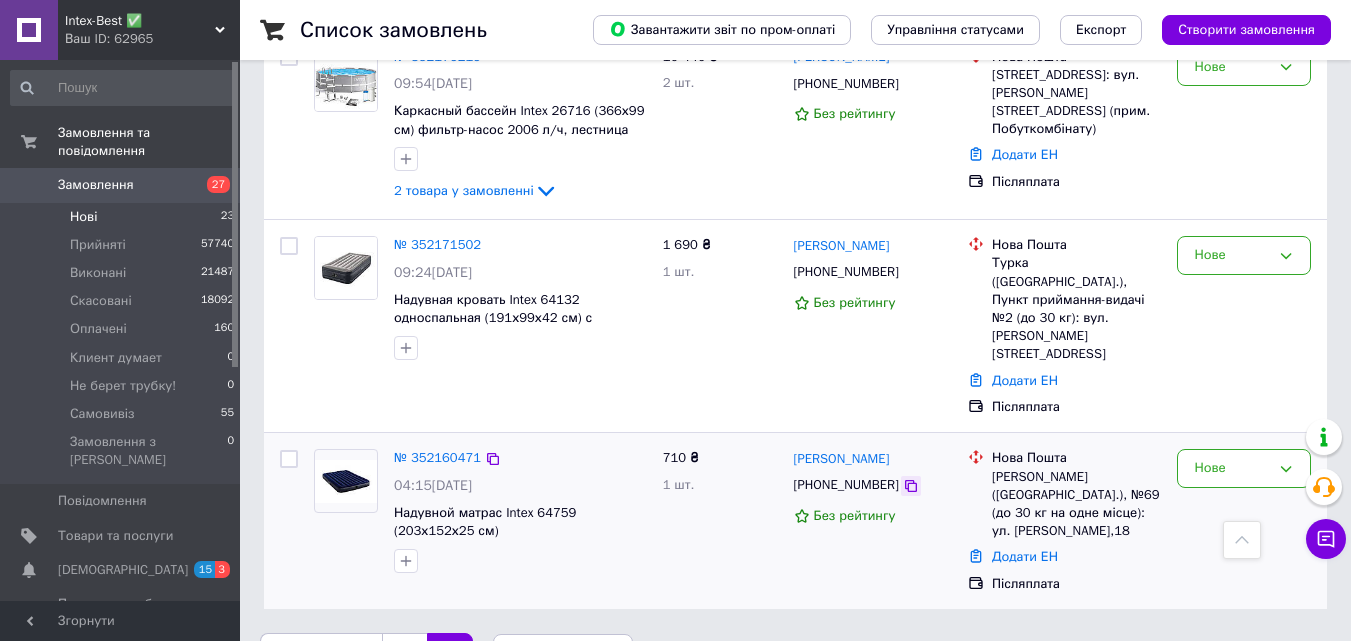 click 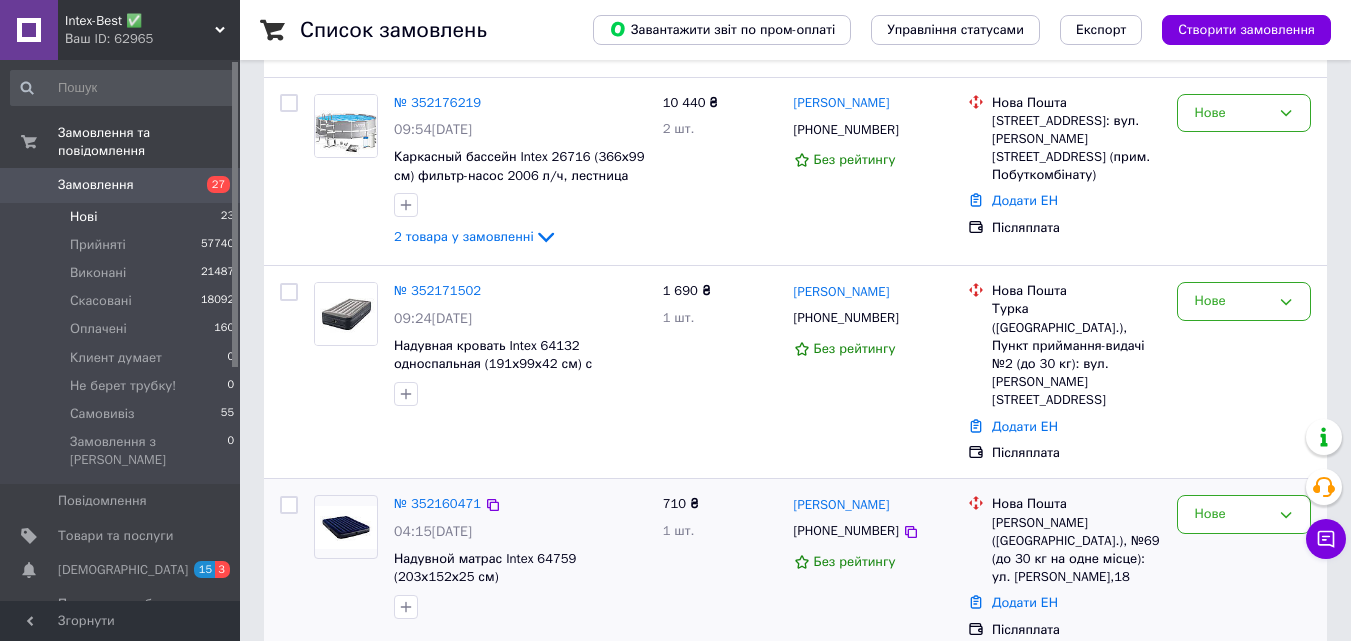 scroll, scrollTop: 416, scrollLeft: 0, axis: vertical 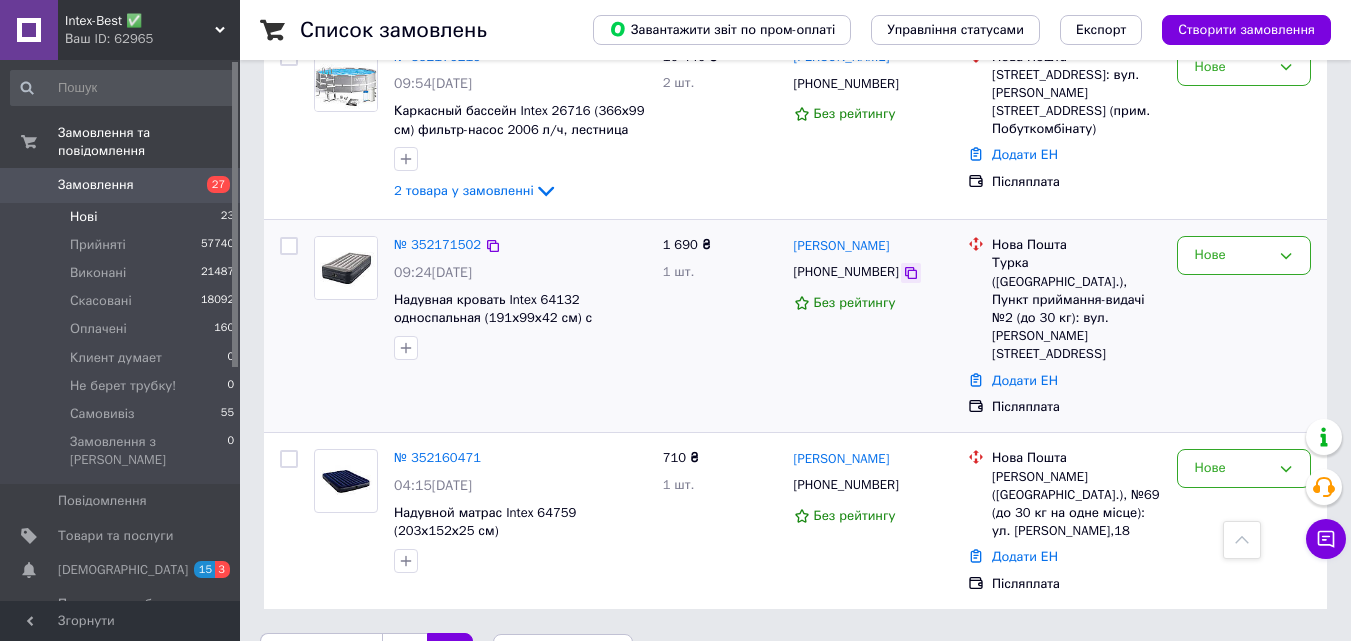 click 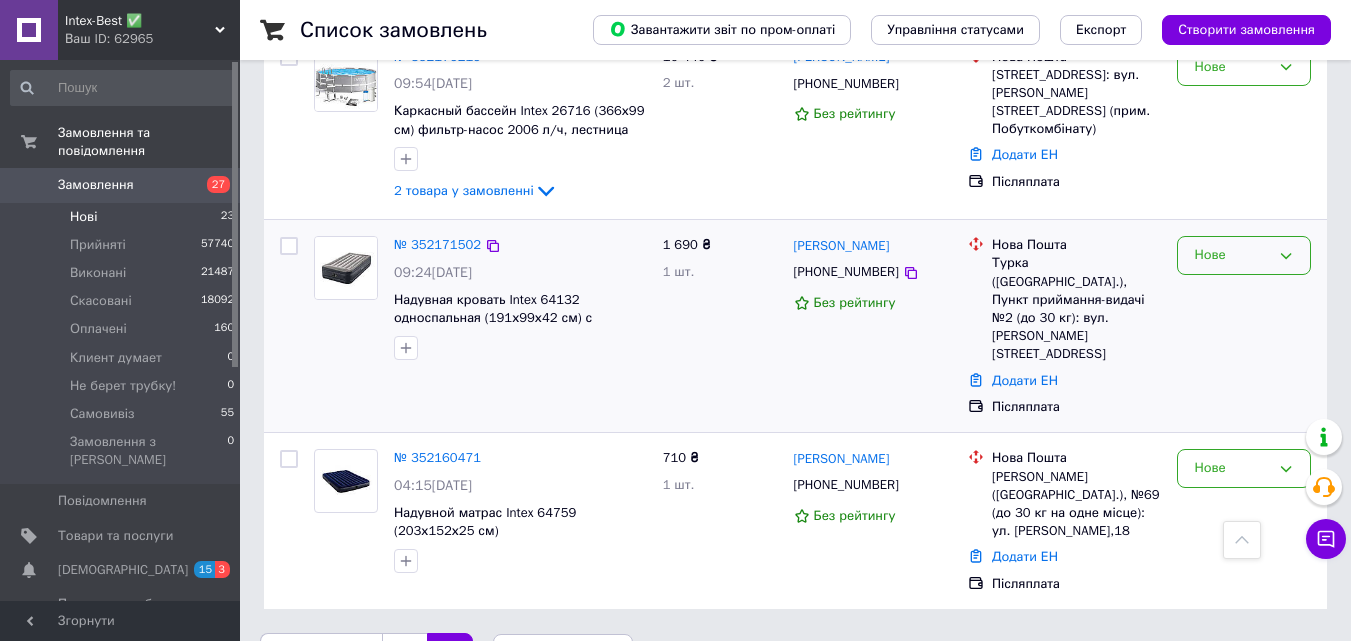 click 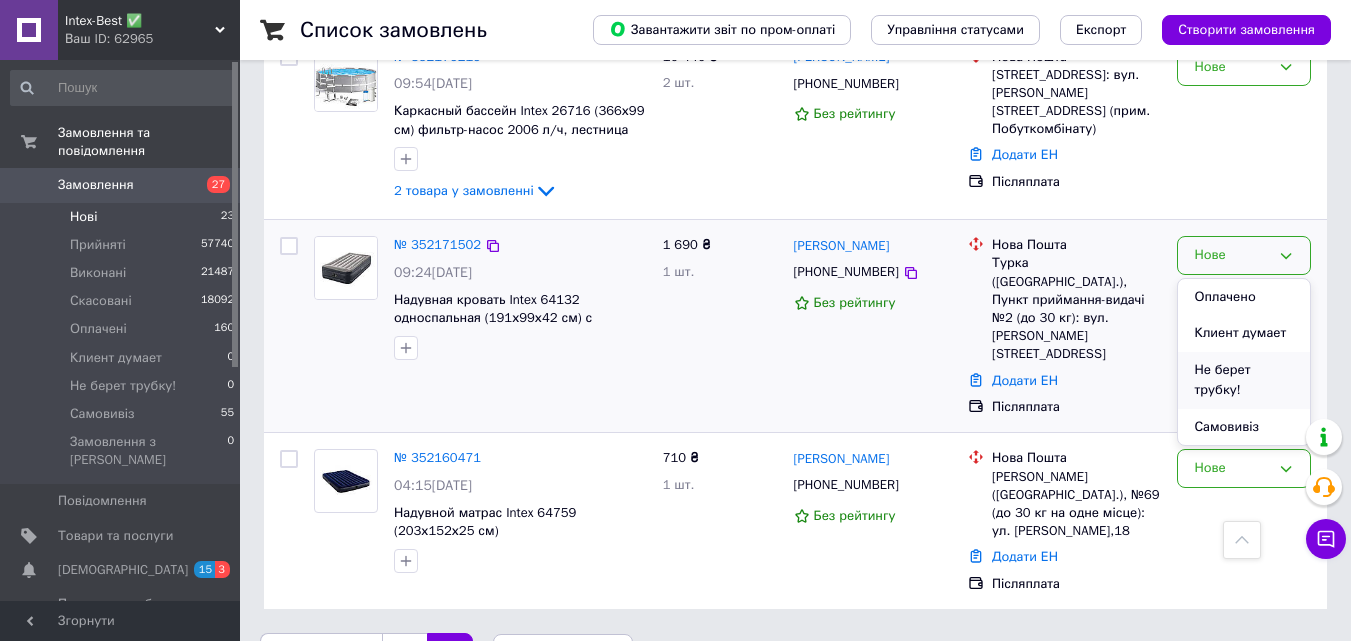 scroll, scrollTop: 10, scrollLeft: 0, axis: vertical 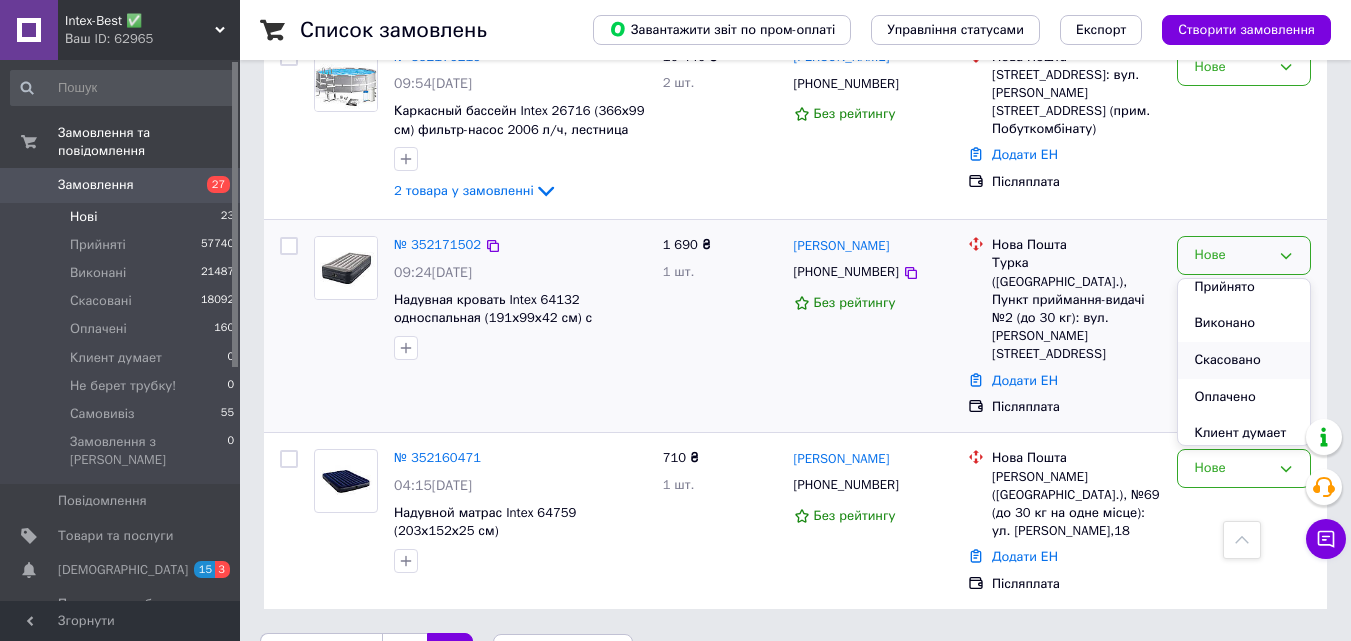 click on "Скасовано" at bounding box center (1244, 360) 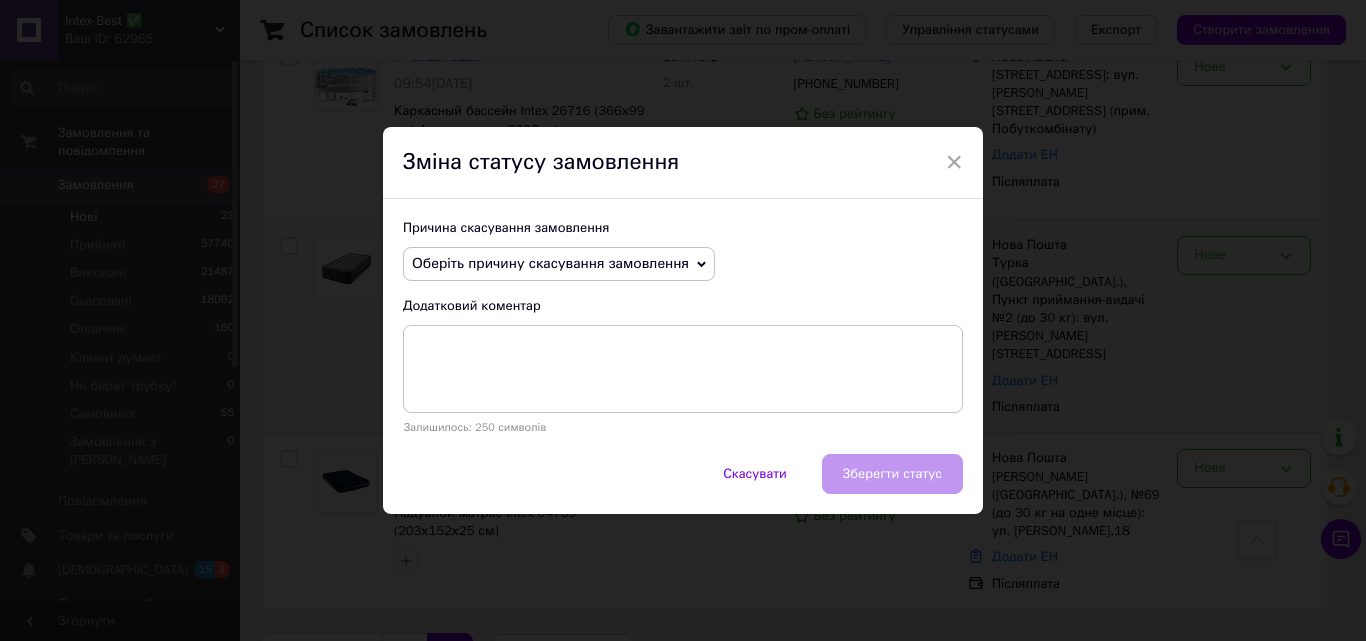 click on "Оберіть причину скасування замовлення" at bounding box center (559, 264) 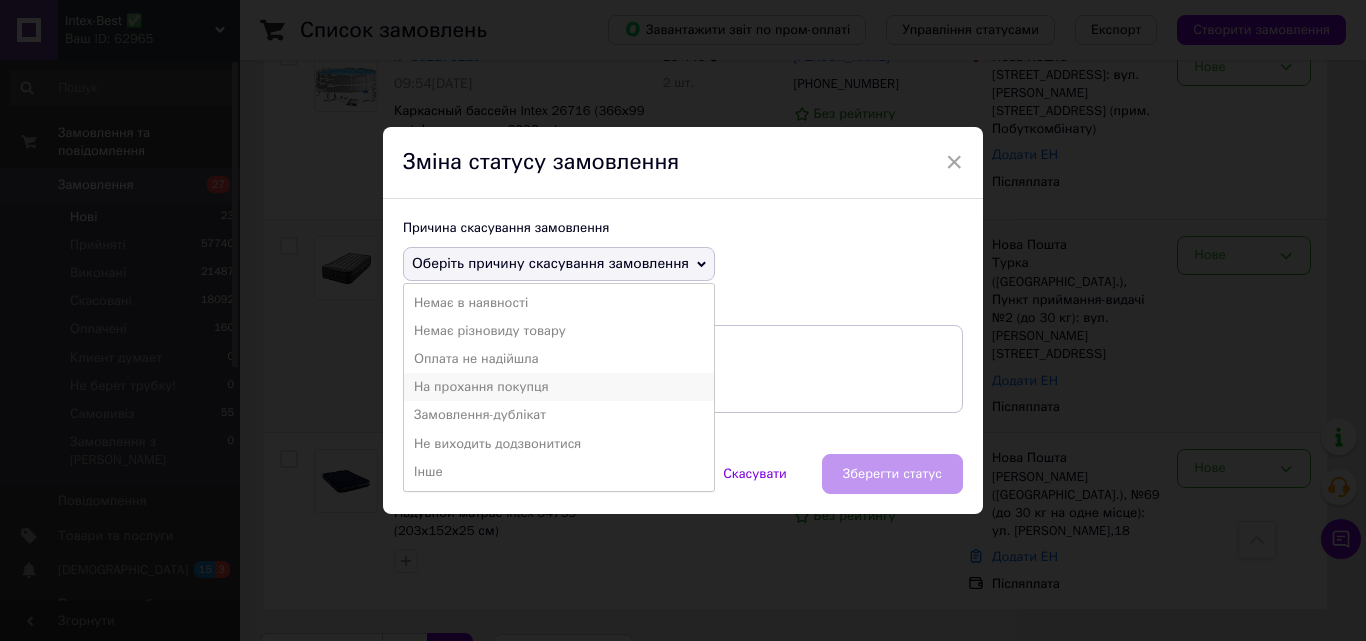 click on "На прохання покупця" at bounding box center [559, 387] 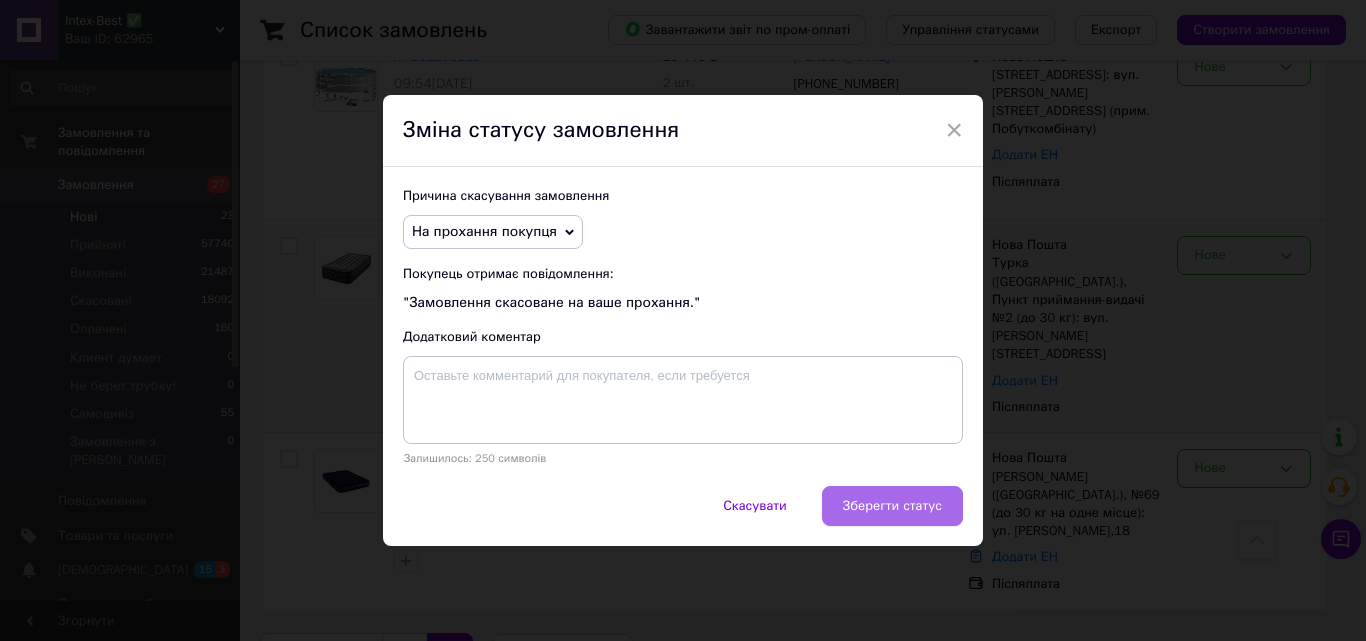 click on "Зберегти статус" at bounding box center (892, 506) 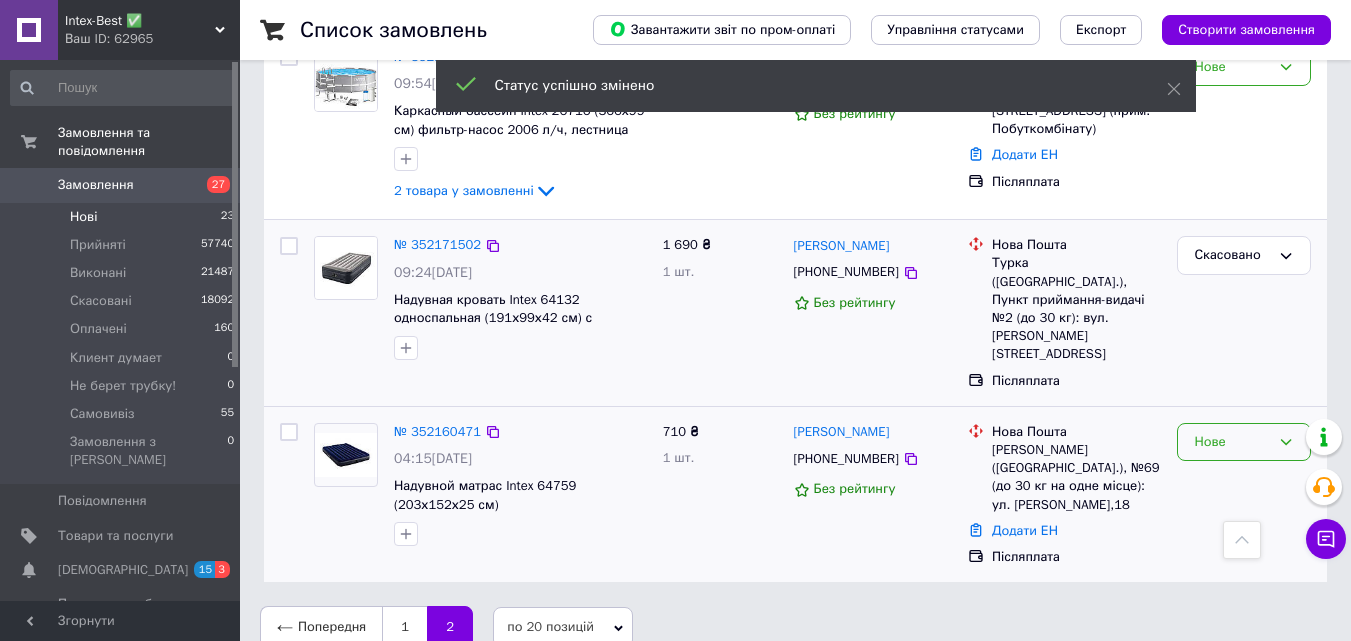 scroll, scrollTop: 396, scrollLeft: 0, axis: vertical 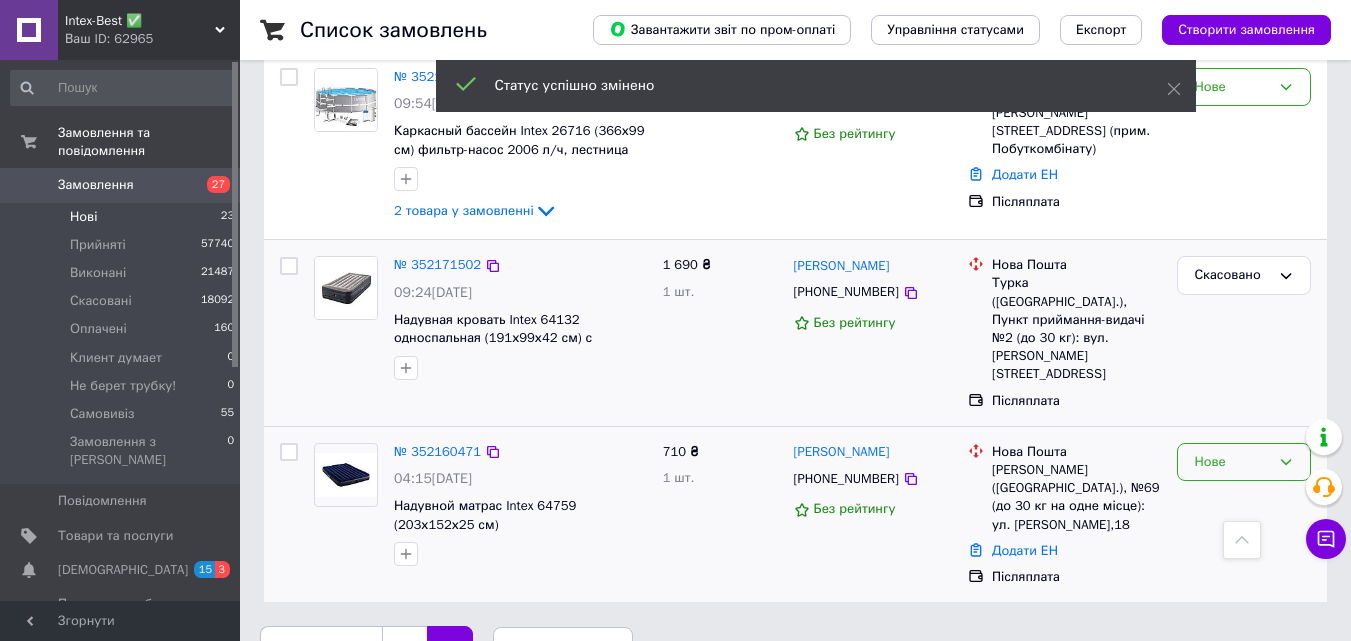 click 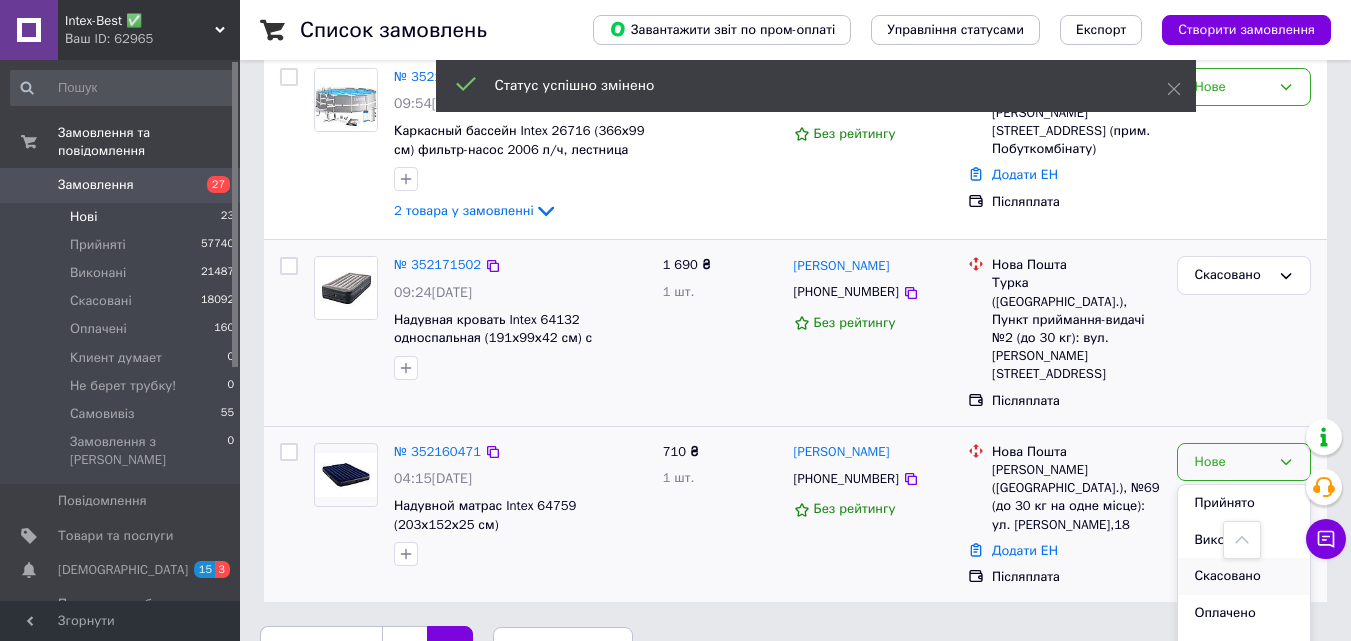 click on "Скасовано" at bounding box center (1244, 576) 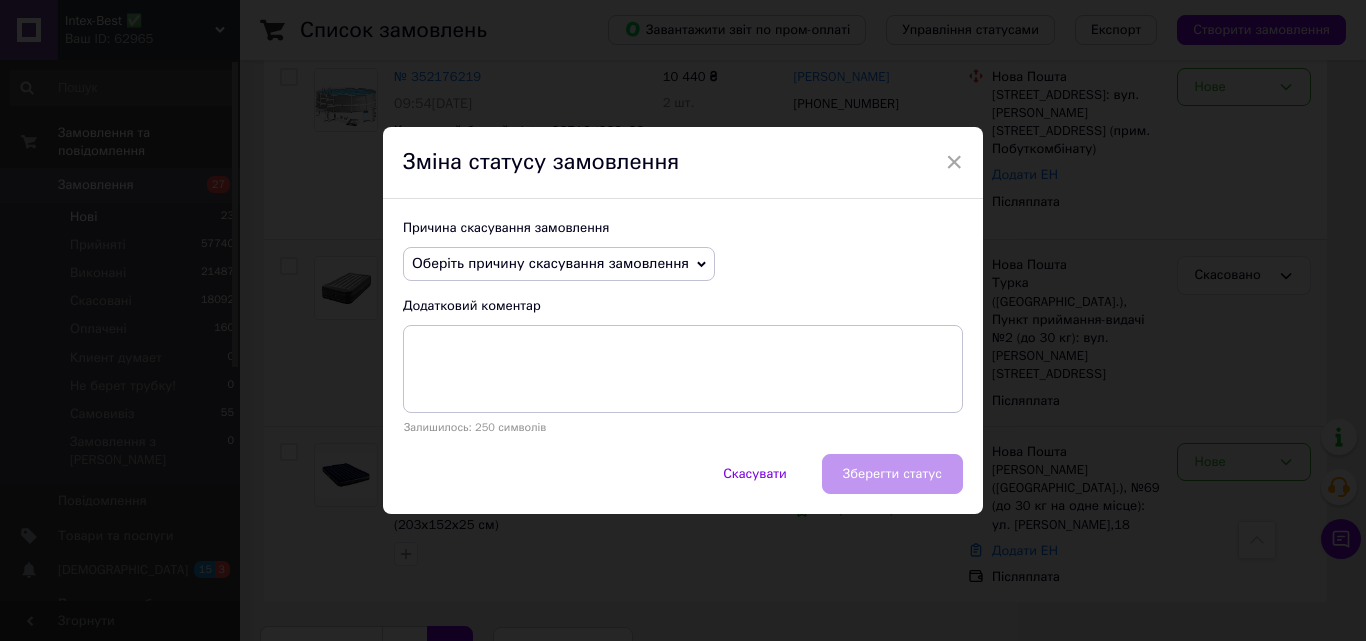 click 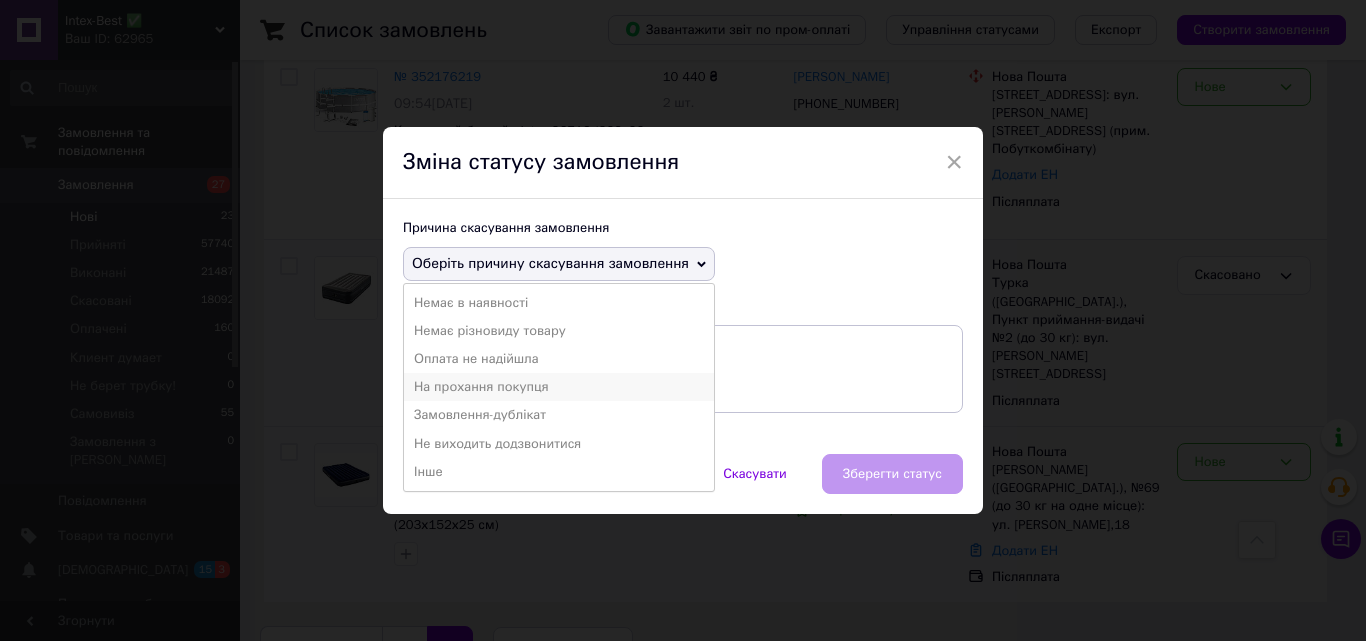 click on "На прохання покупця" at bounding box center (559, 387) 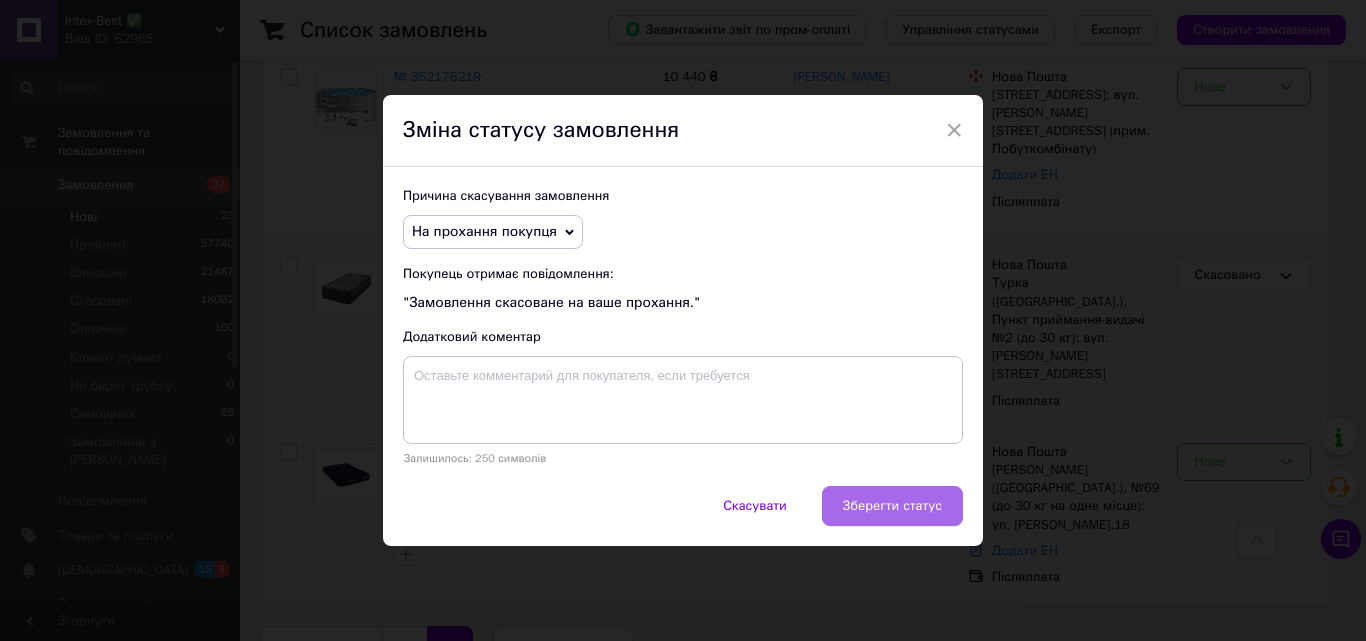 click on "Зберегти статус" at bounding box center (892, 506) 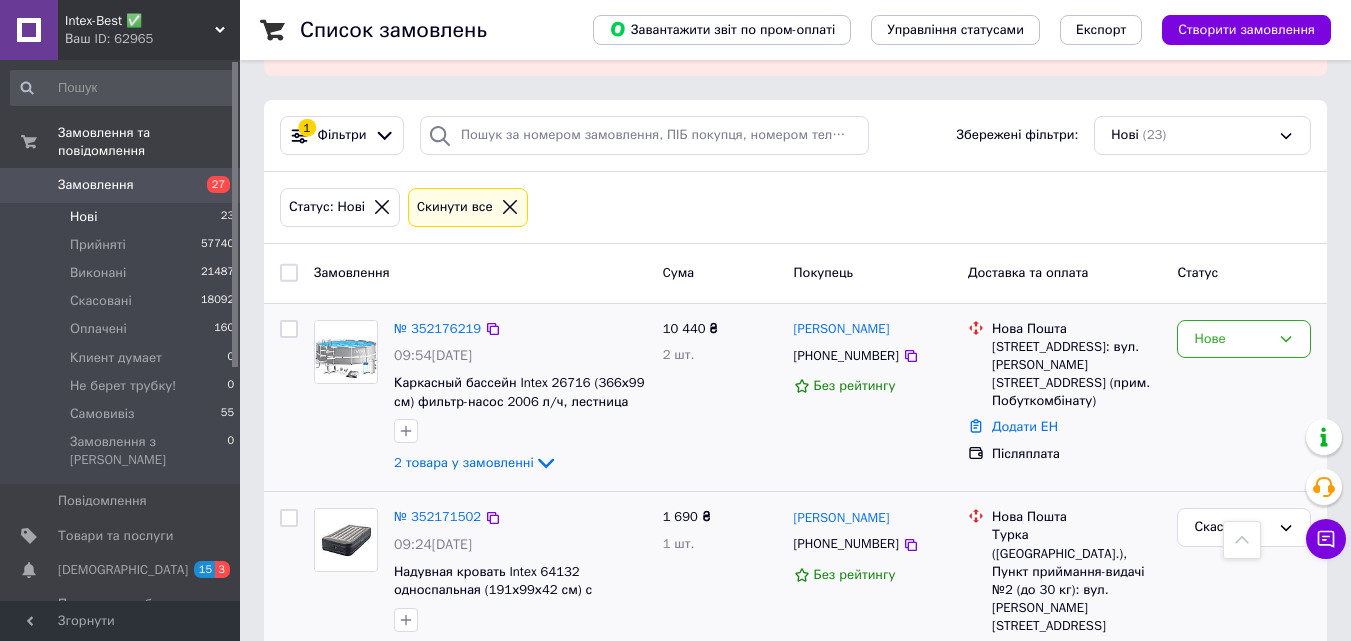 scroll, scrollTop: 0, scrollLeft: 0, axis: both 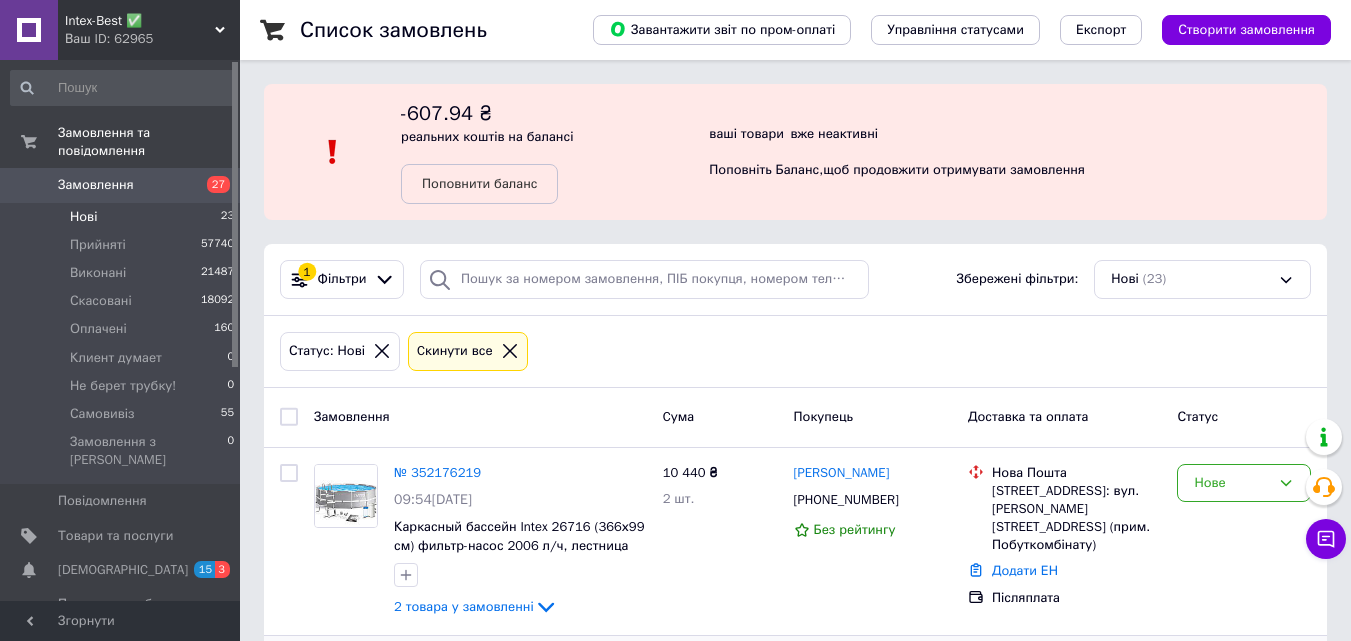 click on "Замовлення" at bounding box center (121, 185) 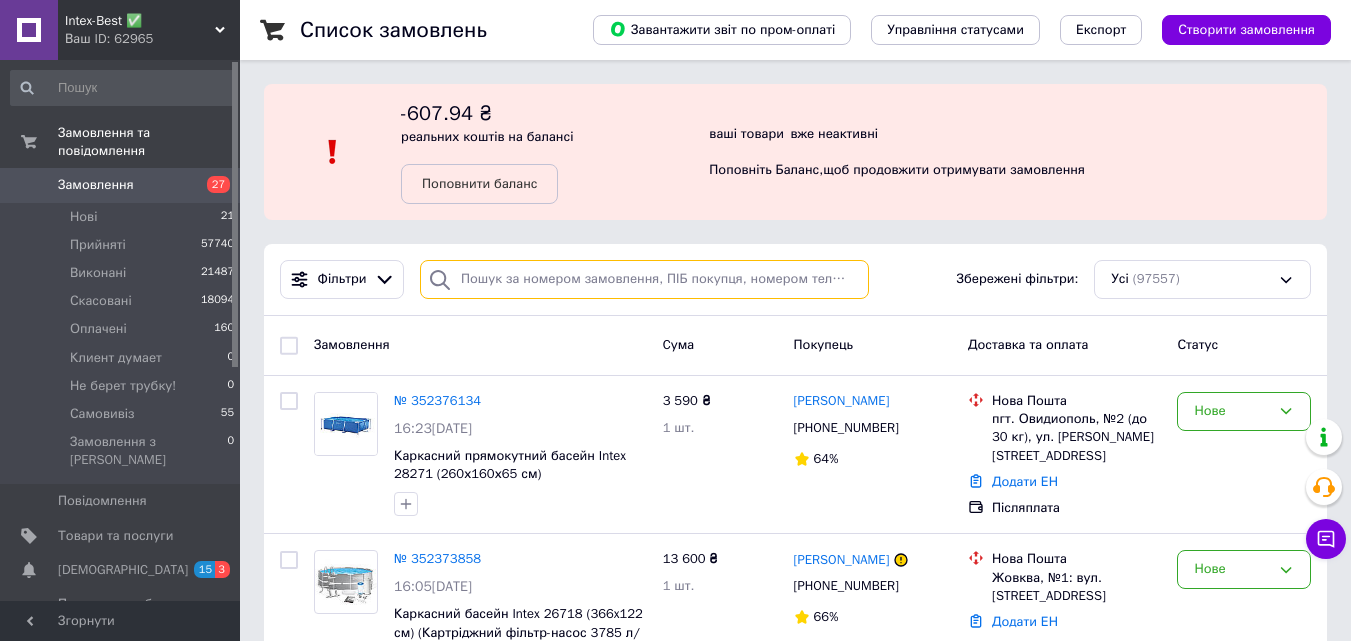 paste on "352176219" 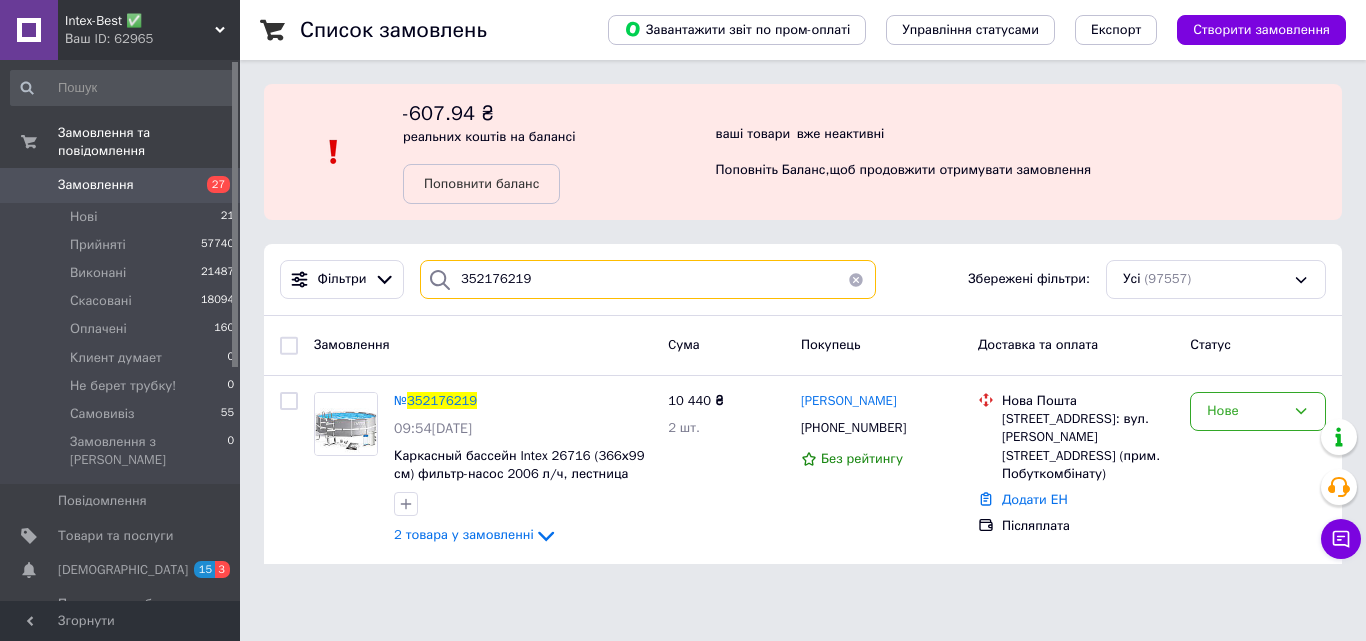 click on "352176219" at bounding box center (648, 279) 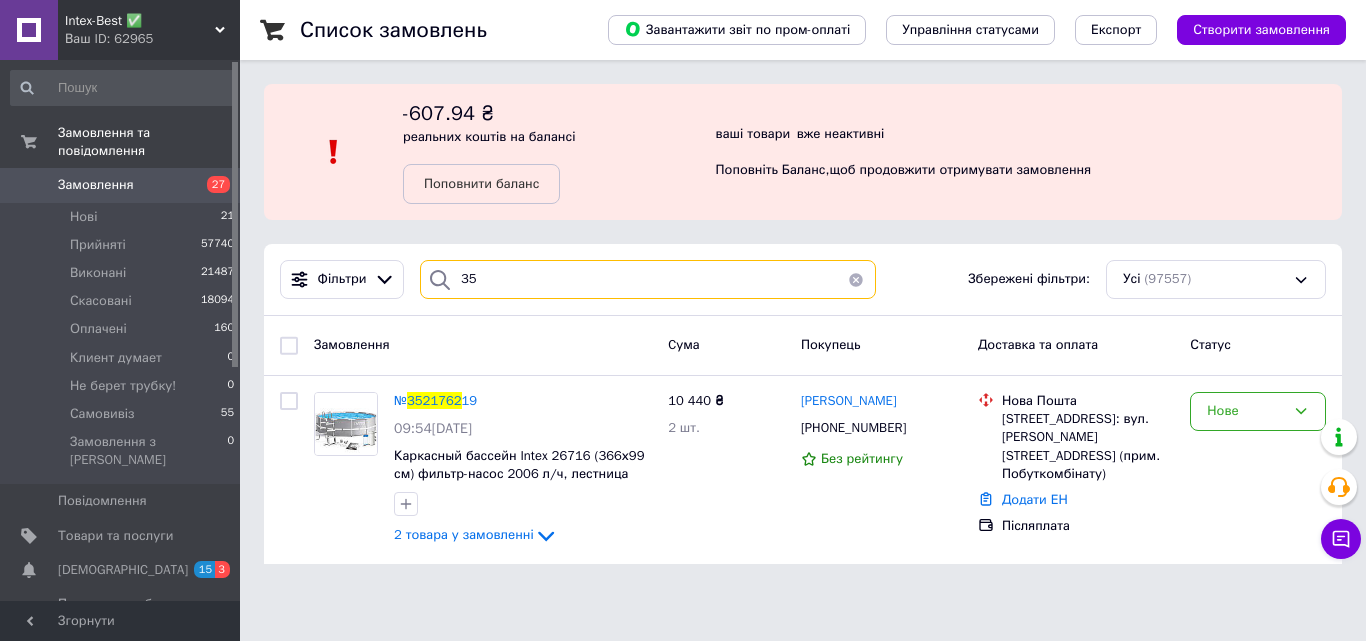type on "3" 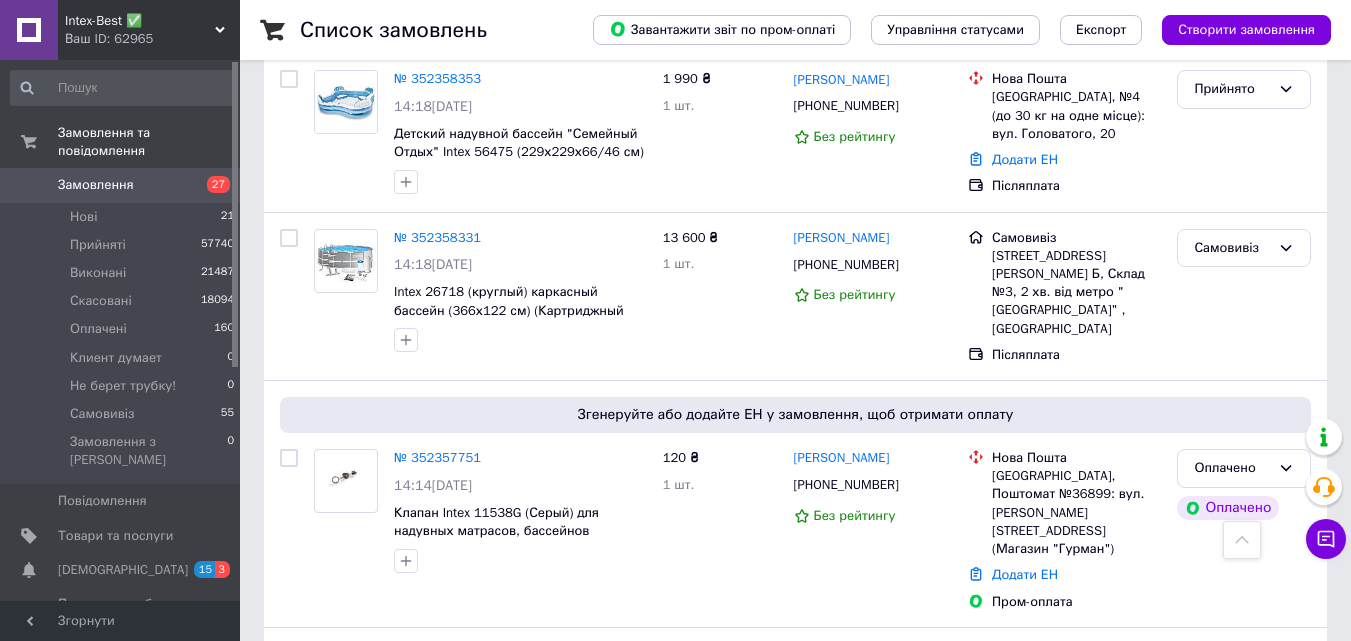 scroll, scrollTop: 3312, scrollLeft: 0, axis: vertical 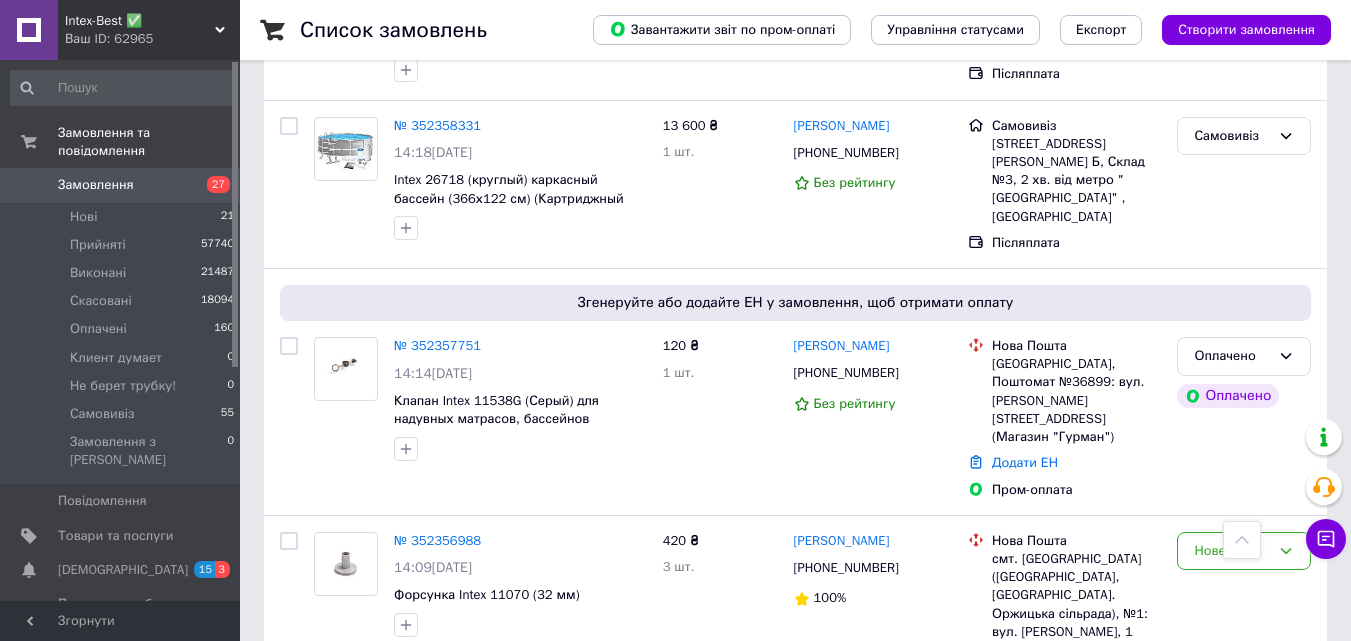 type 